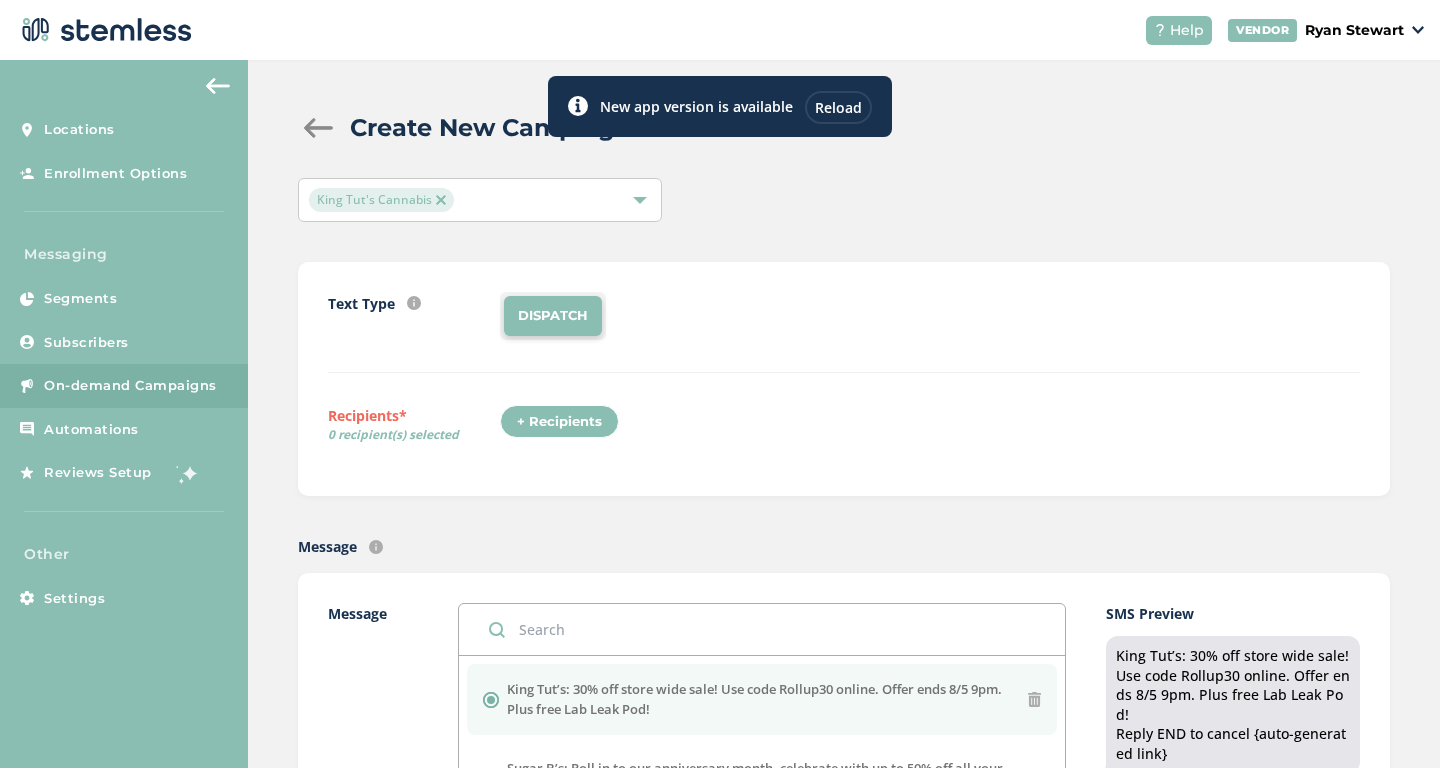 scroll, scrollTop: 0, scrollLeft: 0, axis: both 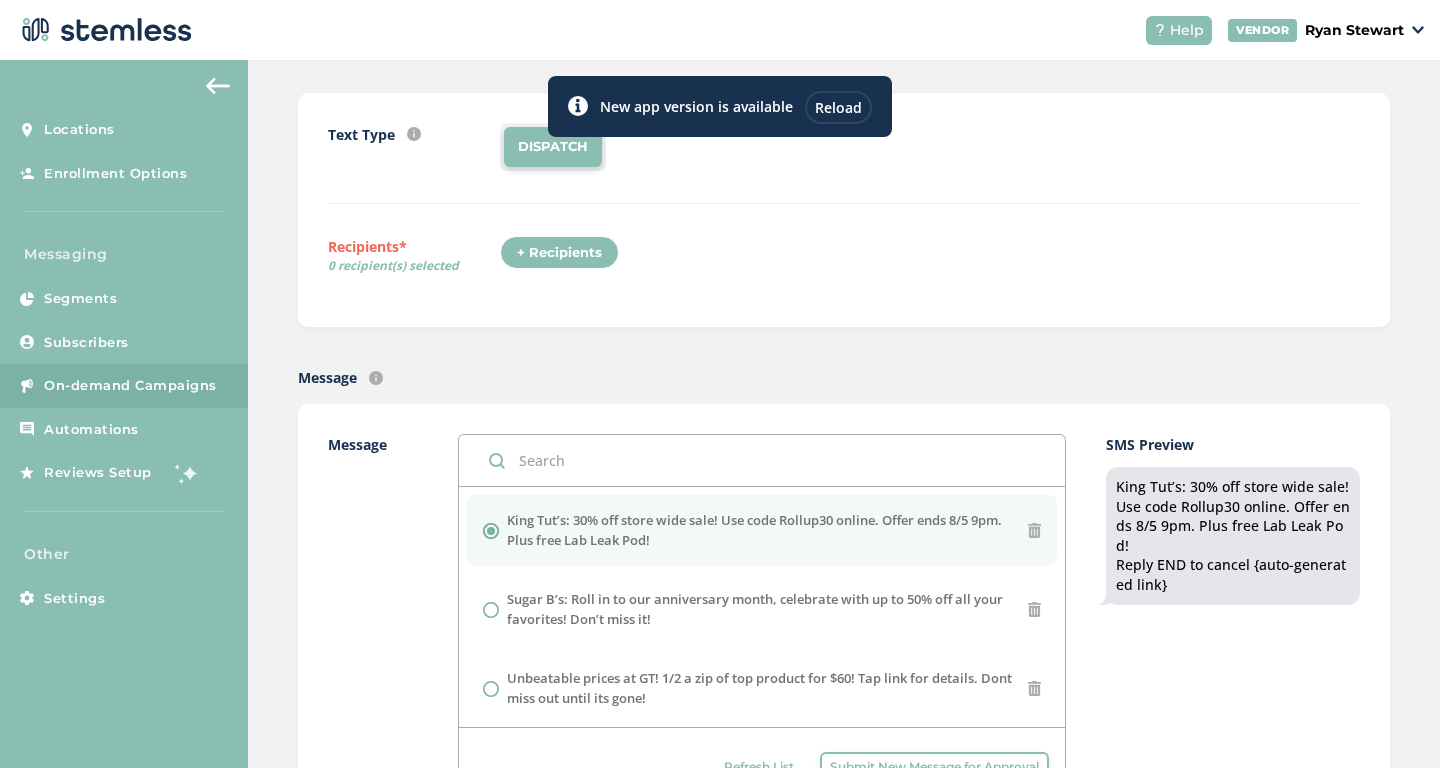 click on "On-demand Campaigns" at bounding box center [130, 386] 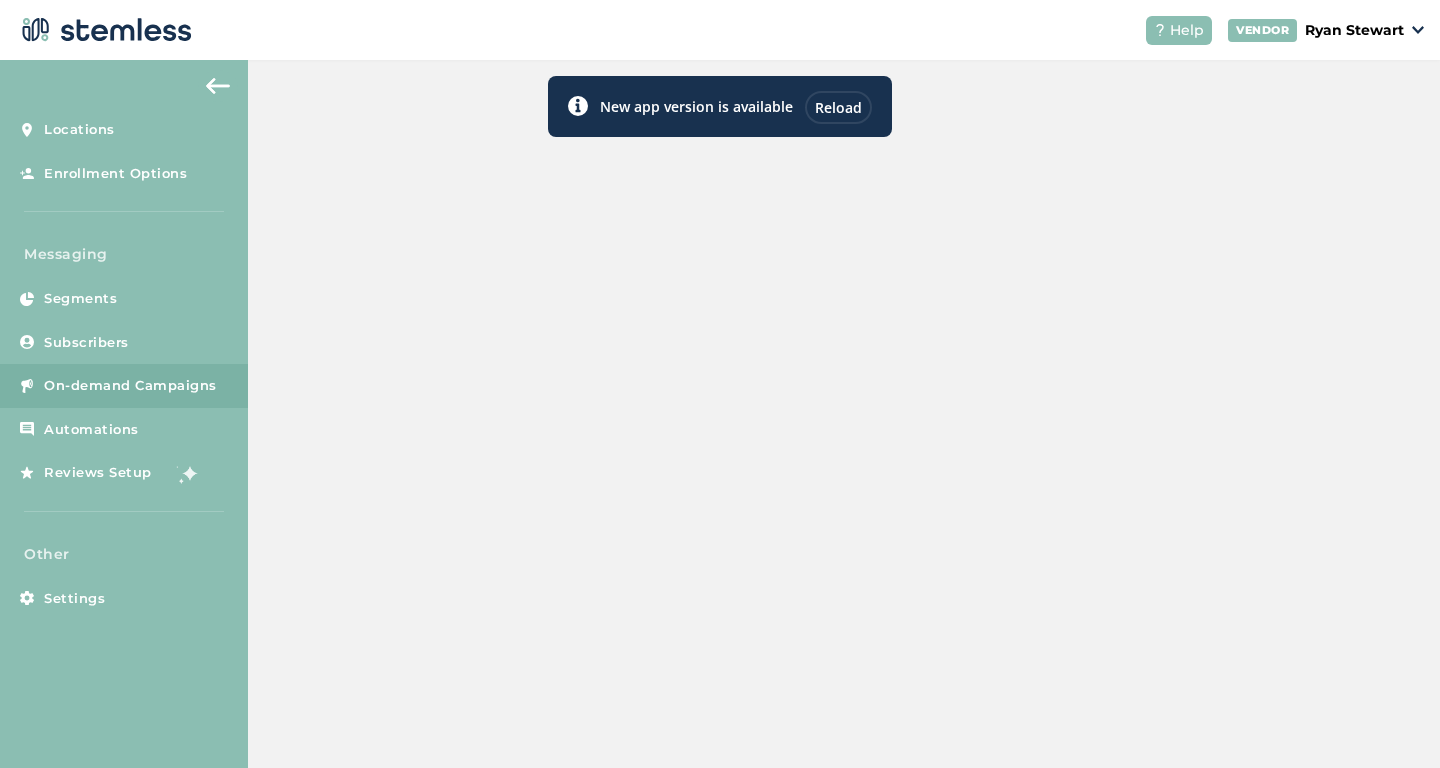 scroll, scrollTop: 0, scrollLeft: 0, axis: both 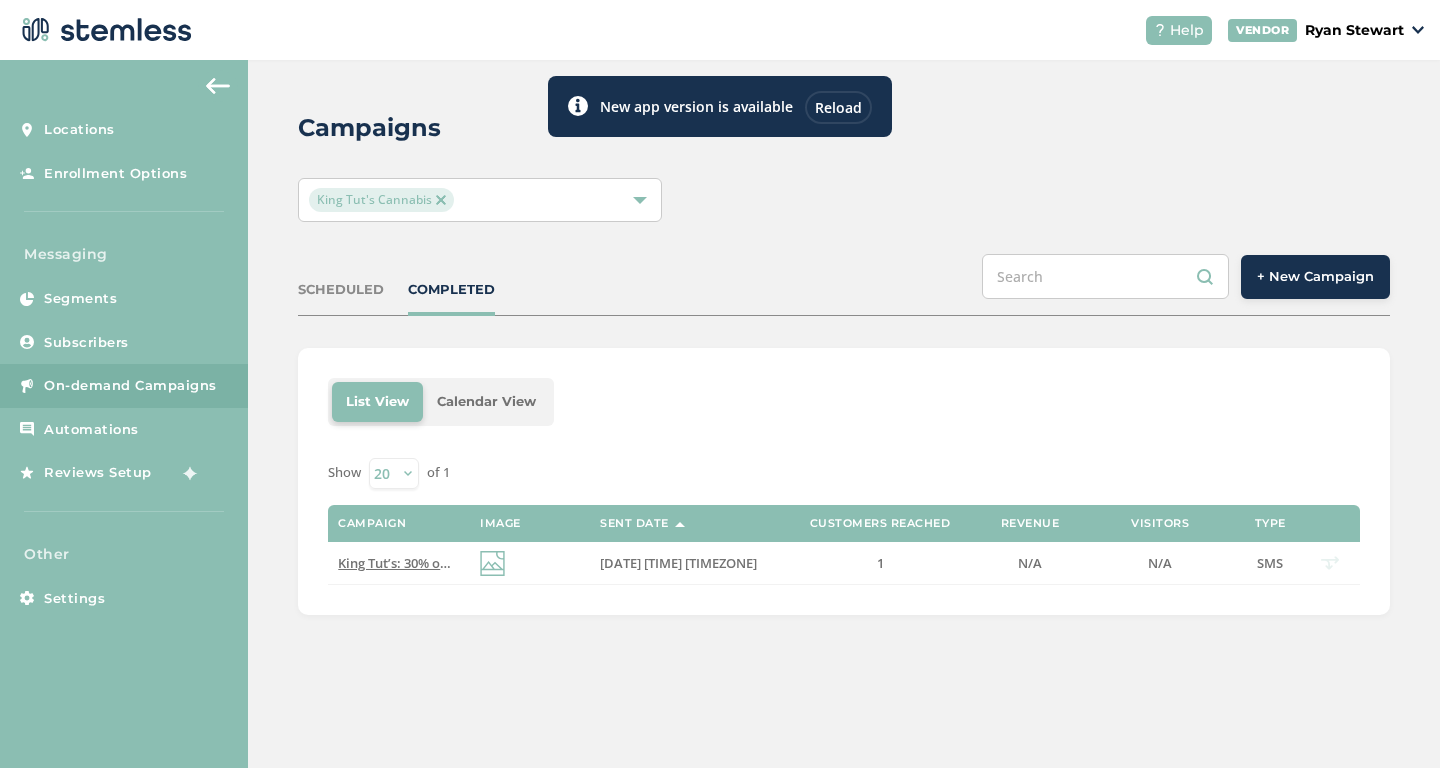 click at bounding box center (441, 200) 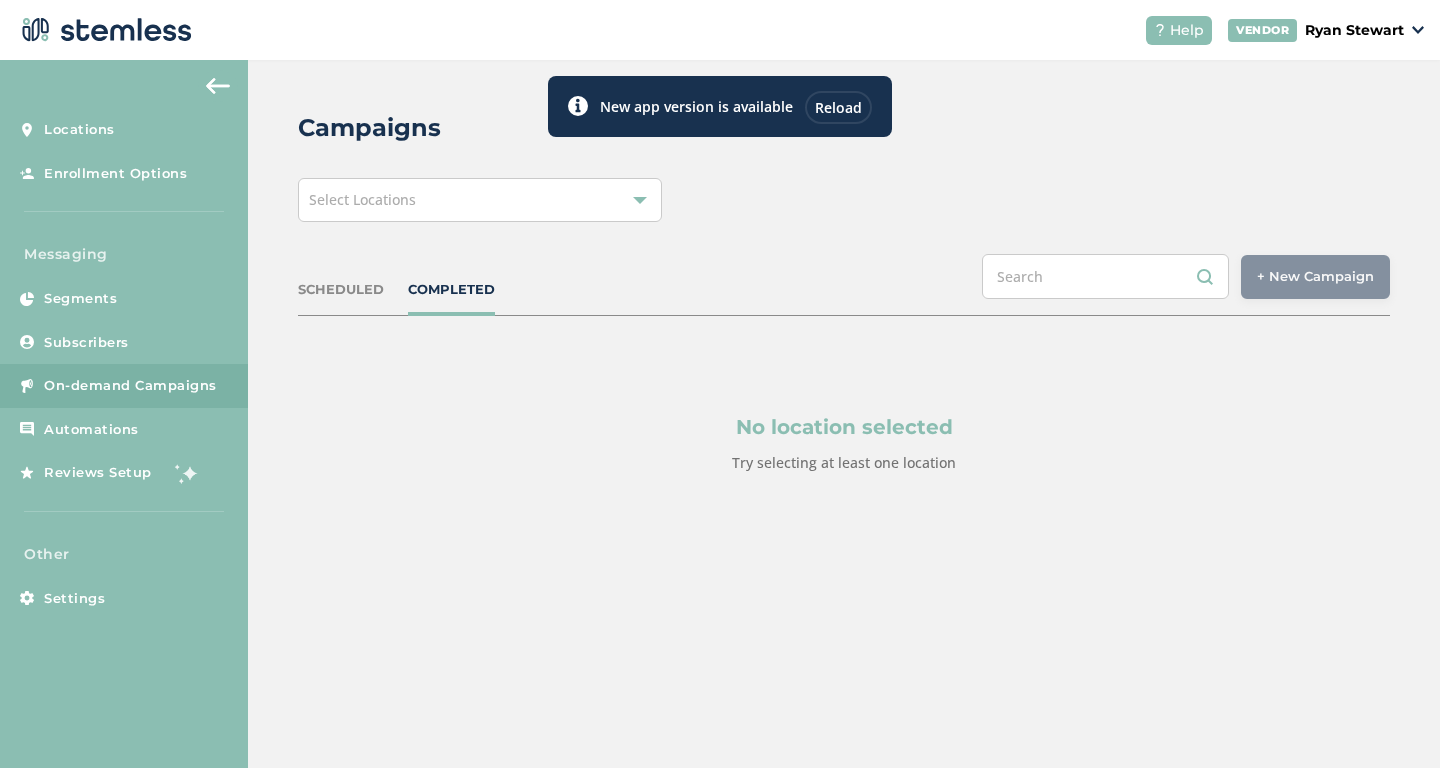 click on "Select Locations" at bounding box center (480, 200) 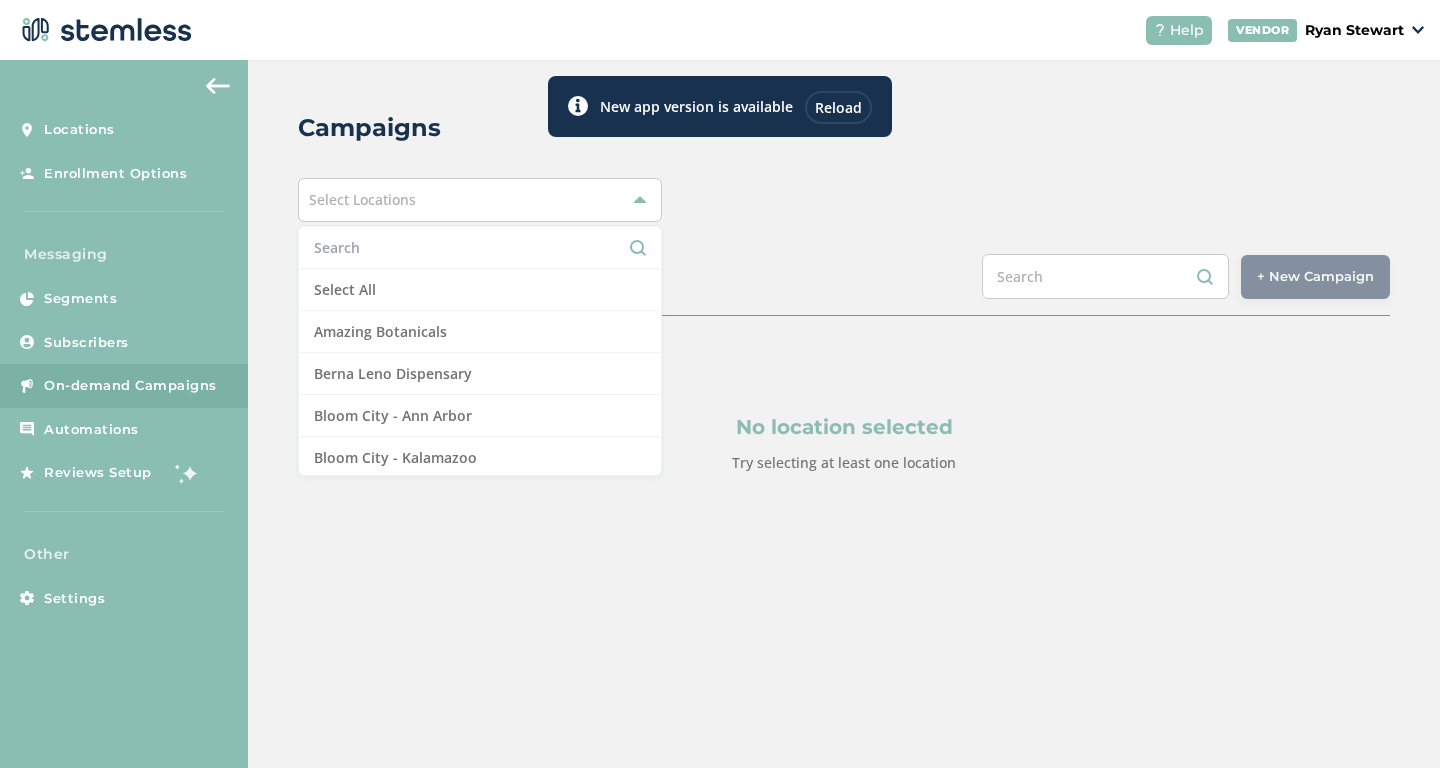 click at bounding box center (480, 247) 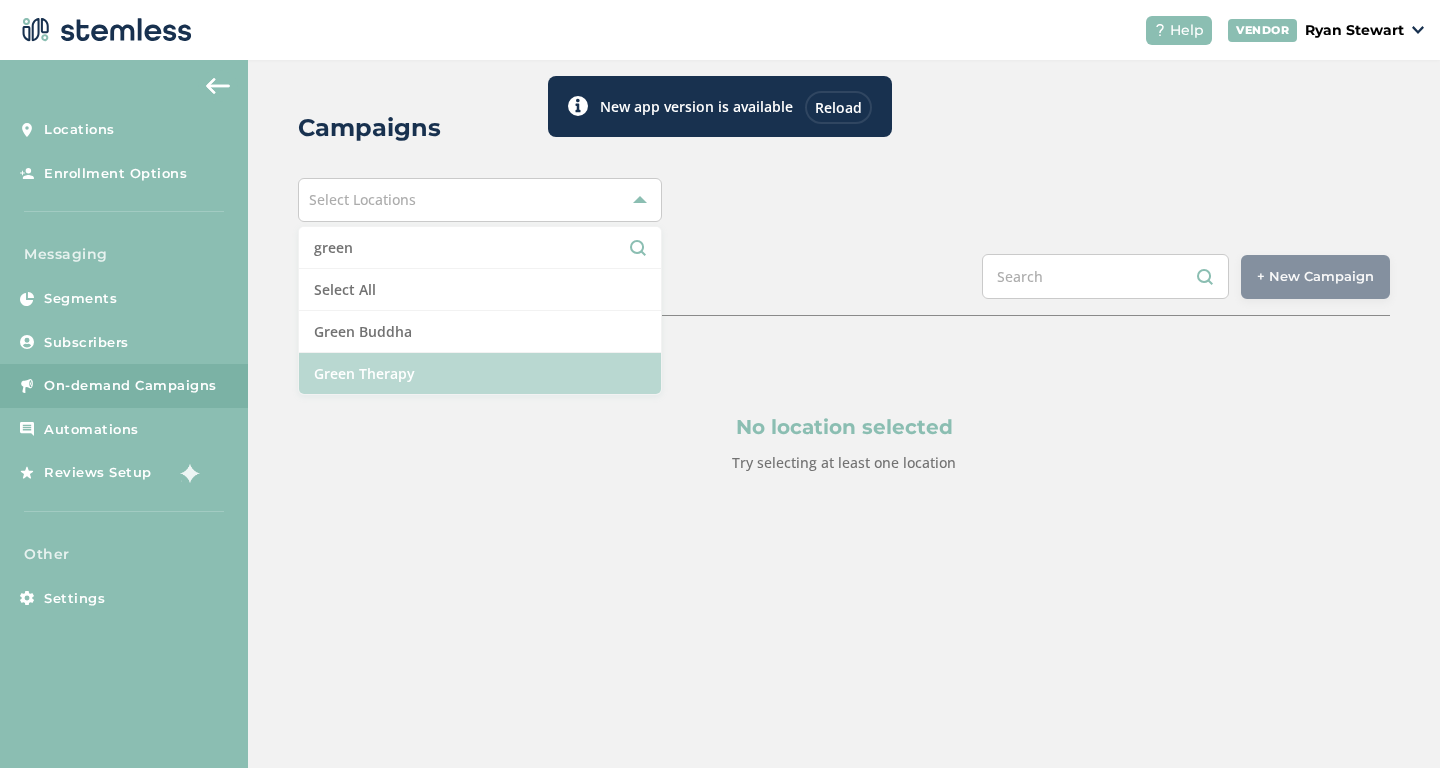type on "green" 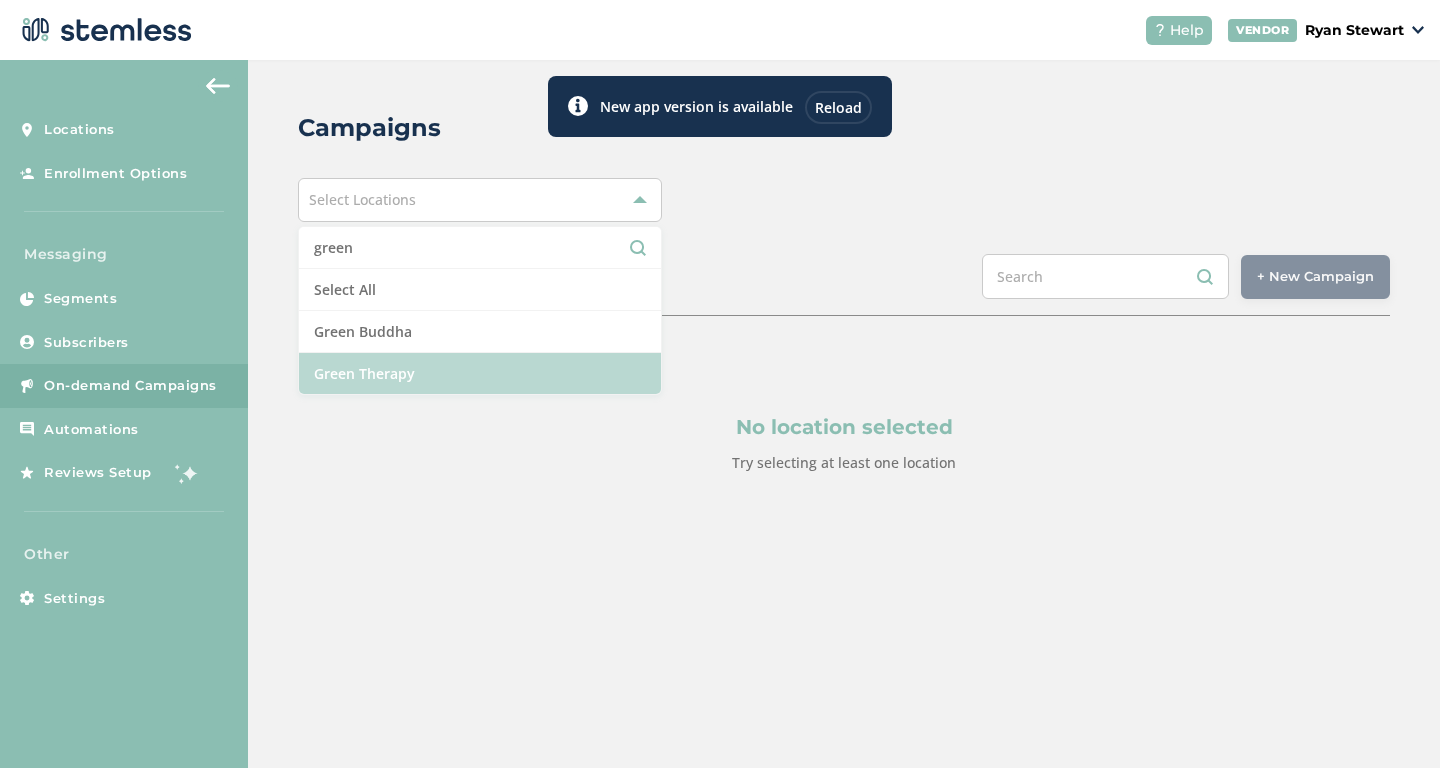 click on "Green Therapy" at bounding box center (480, 373) 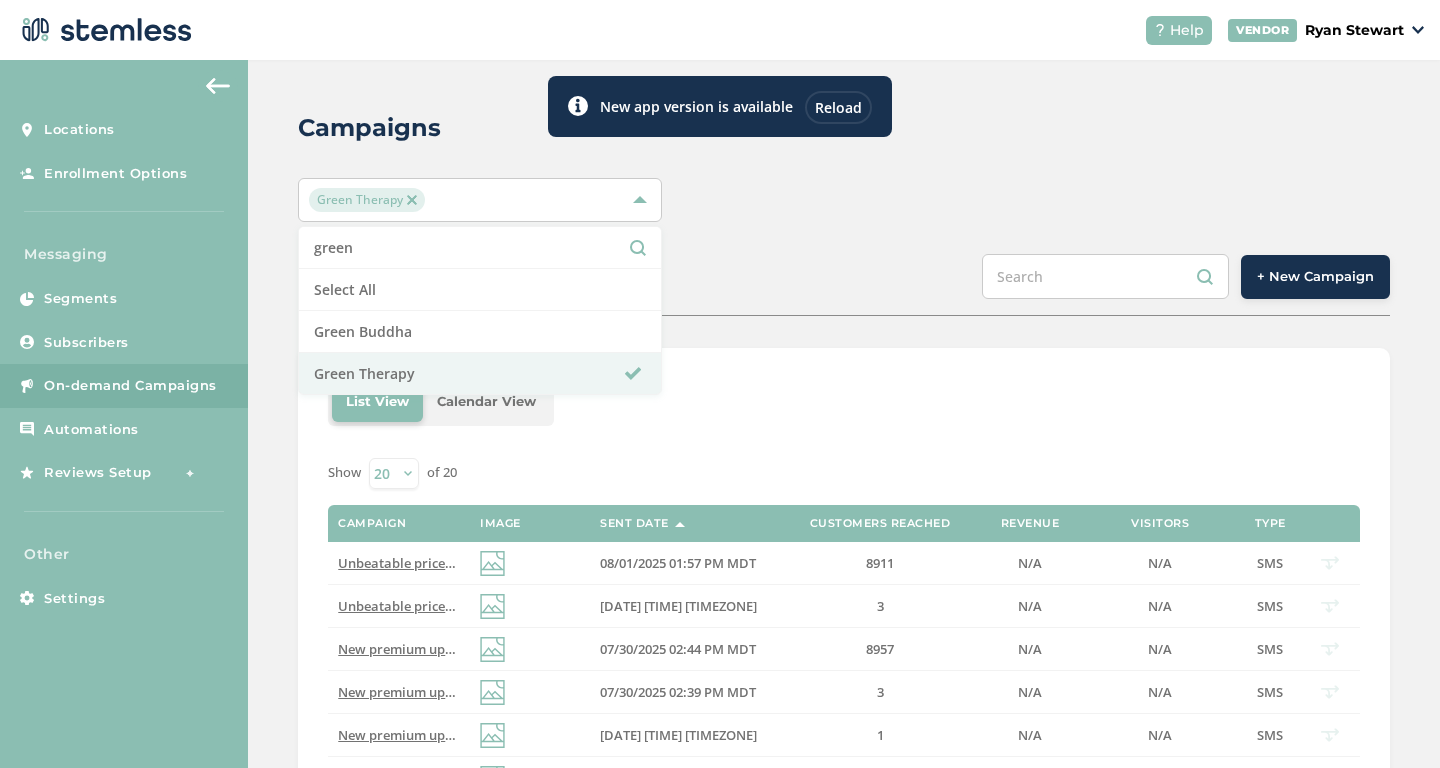 click on "Campaigns  Green Therapy  green  Select All   Green Buddha   Green Therapy   SCHEDULED   COMPLETED  + New Campaign  List View   Calendar View  Show  20   50   100  of 20  Campaign   Image   Sent Date   Customers Reached   Revenue   Visitors   Type      Unbeatable prices at GT! 1/2 a zip of top product for $60! Tap link for details. Dont miss out until its gone! Reply END to cancel   08/01/2025 01:57 PM MDT   8911   N/A   N/A   SMS   Unbeatable prices at GT! 1/2 a zip of top product for $60! Tap link for details. Dont miss out until its gone! Reply END to cancel   08/01/2025 01:37 PM MDT   3   N/A   N/A   SMS   New premium update from your favorite shop, GT! Get 2 for $80 Zips plus mix n match and more! See link 4 more Reply END to cancel   07/30/2025 02:44 PM MDT   8957   N/A   N/A   SMS   New premium update from your favorite shop, GT! Get 2 for $80 Zips plus mix n match and more! See link 4 more Reply END to cancel   07/30/2025 02:39 PM MDT   3   N/A   N/A   SMS   07/30/2025 02:12 PM MDT   1   N/A   N/A" at bounding box center (844, 771) 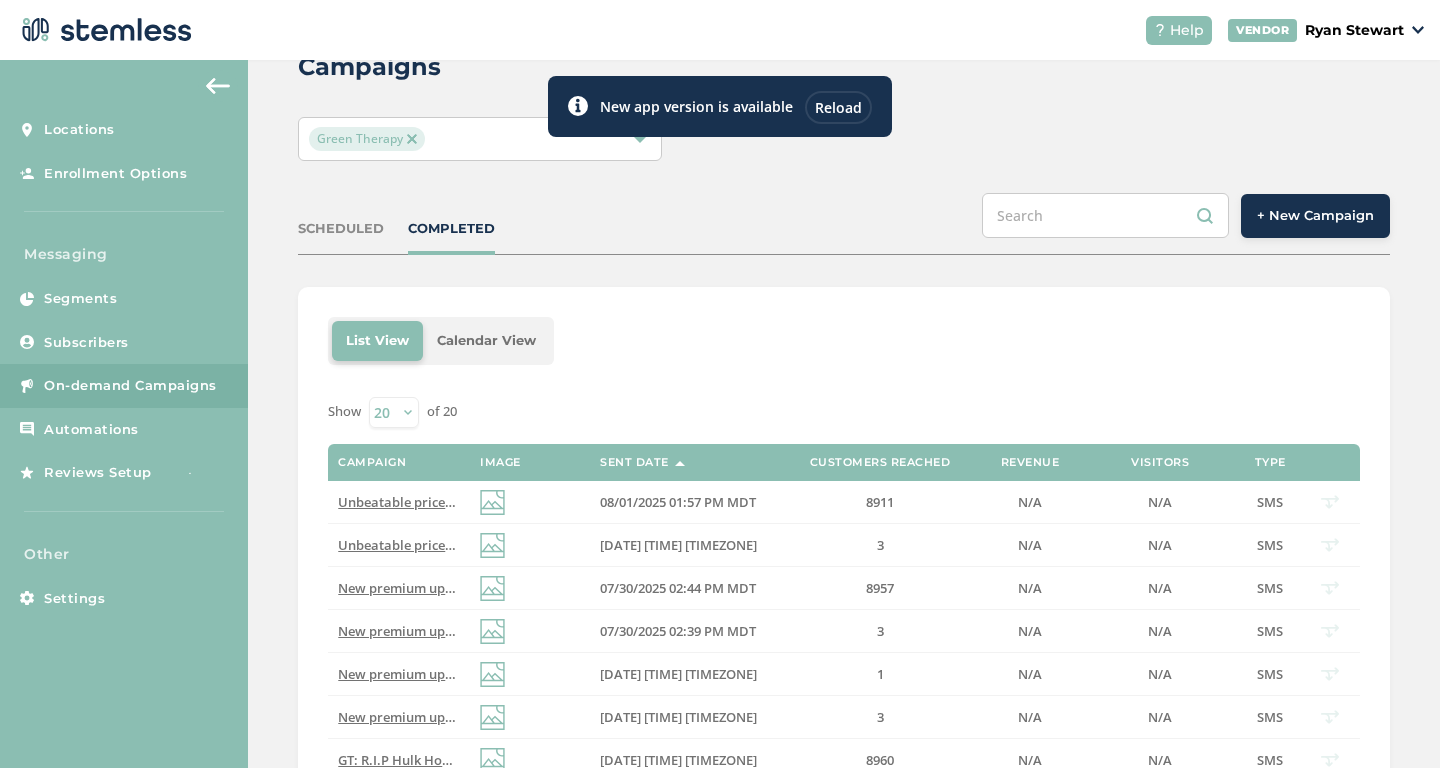 scroll, scrollTop: 76, scrollLeft: 0, axis: vertical 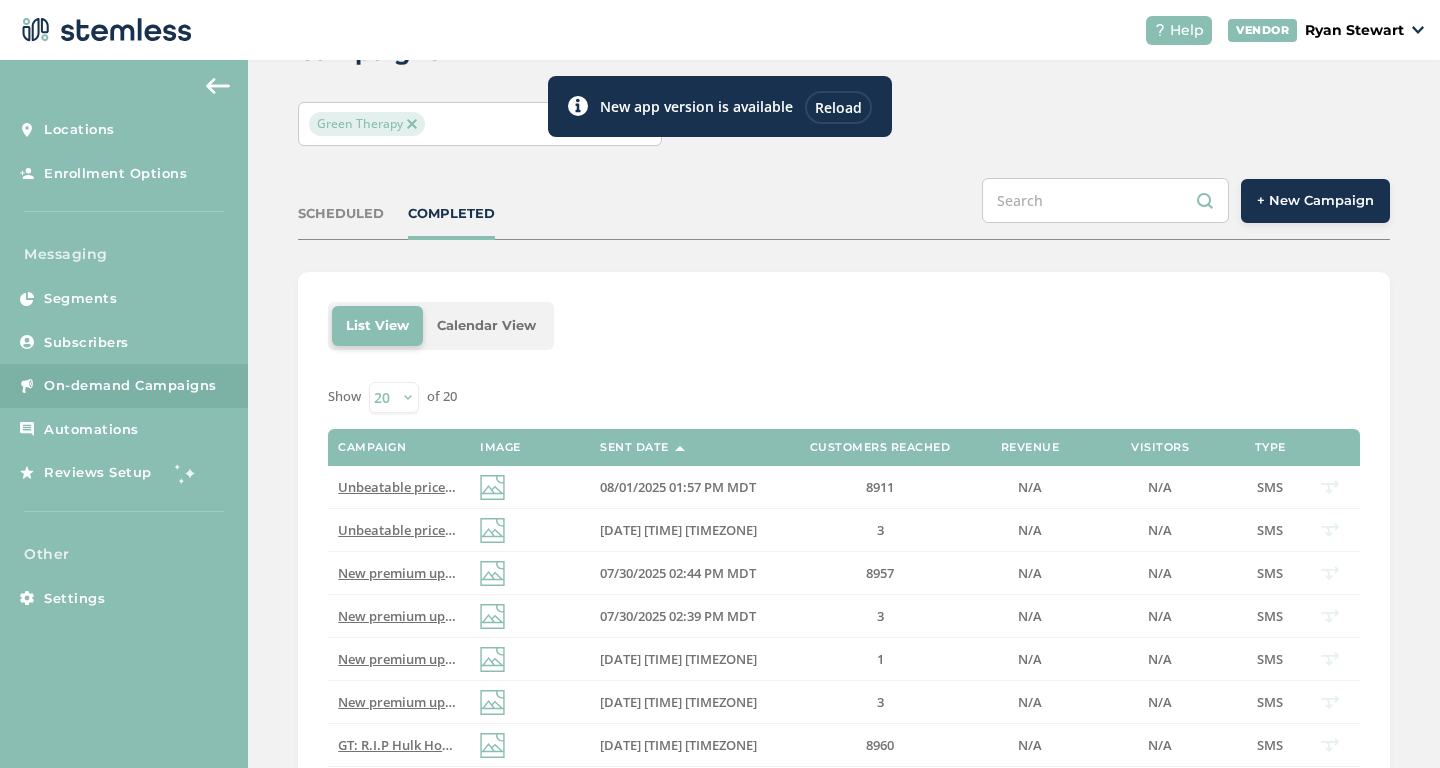 click at bounding box center [412, 124] 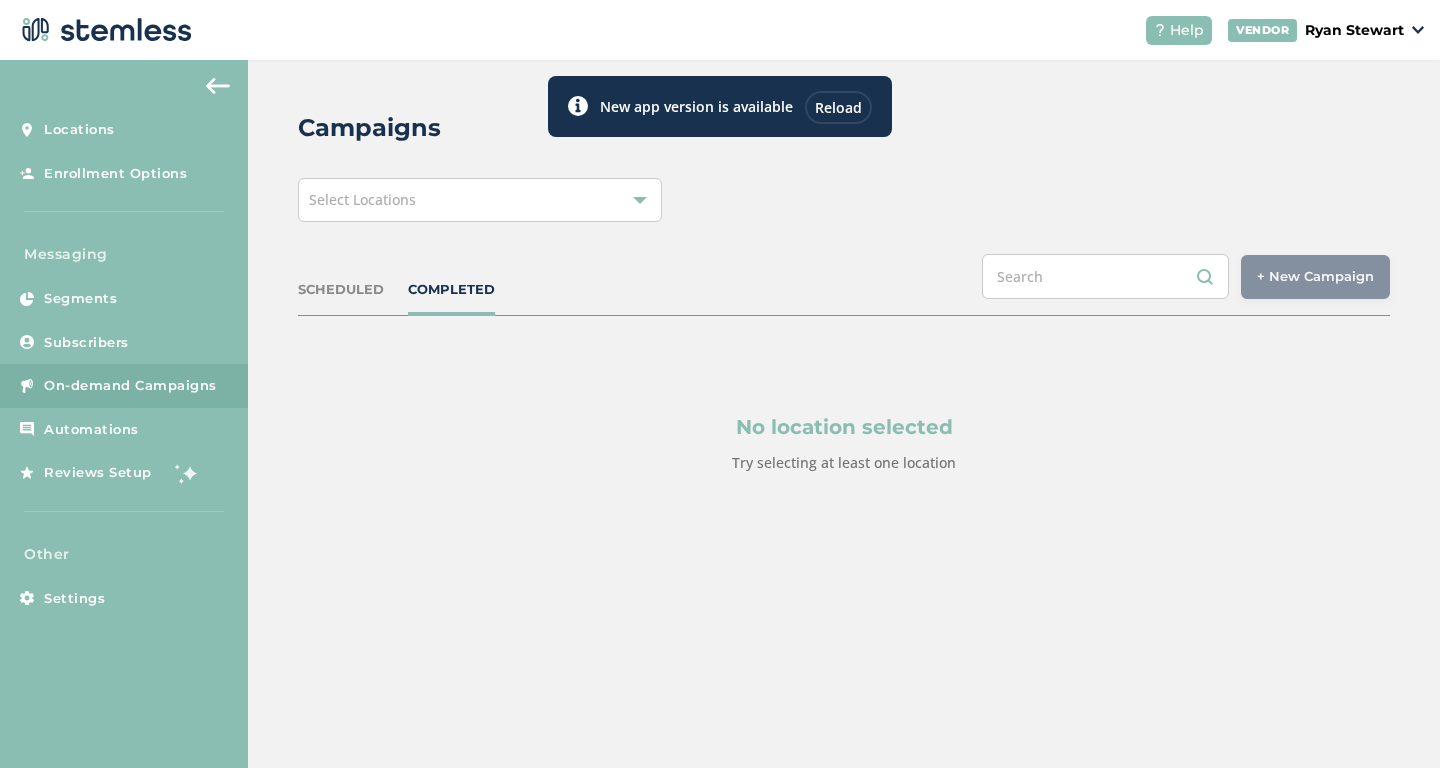 scroll, scrollTop: 0, scrollLeft: 0, axis: both 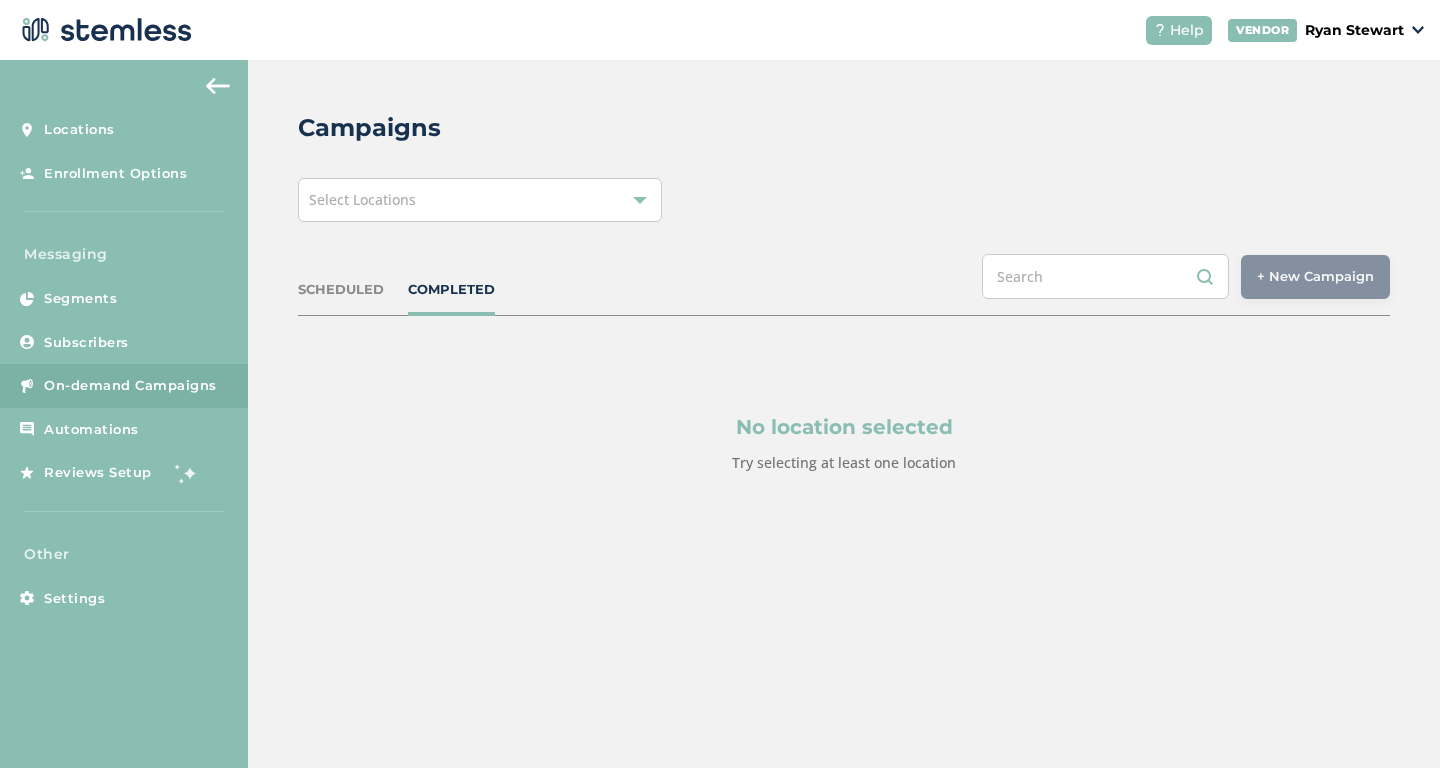 click on "Select Locations" at bounding box center (362, 199) 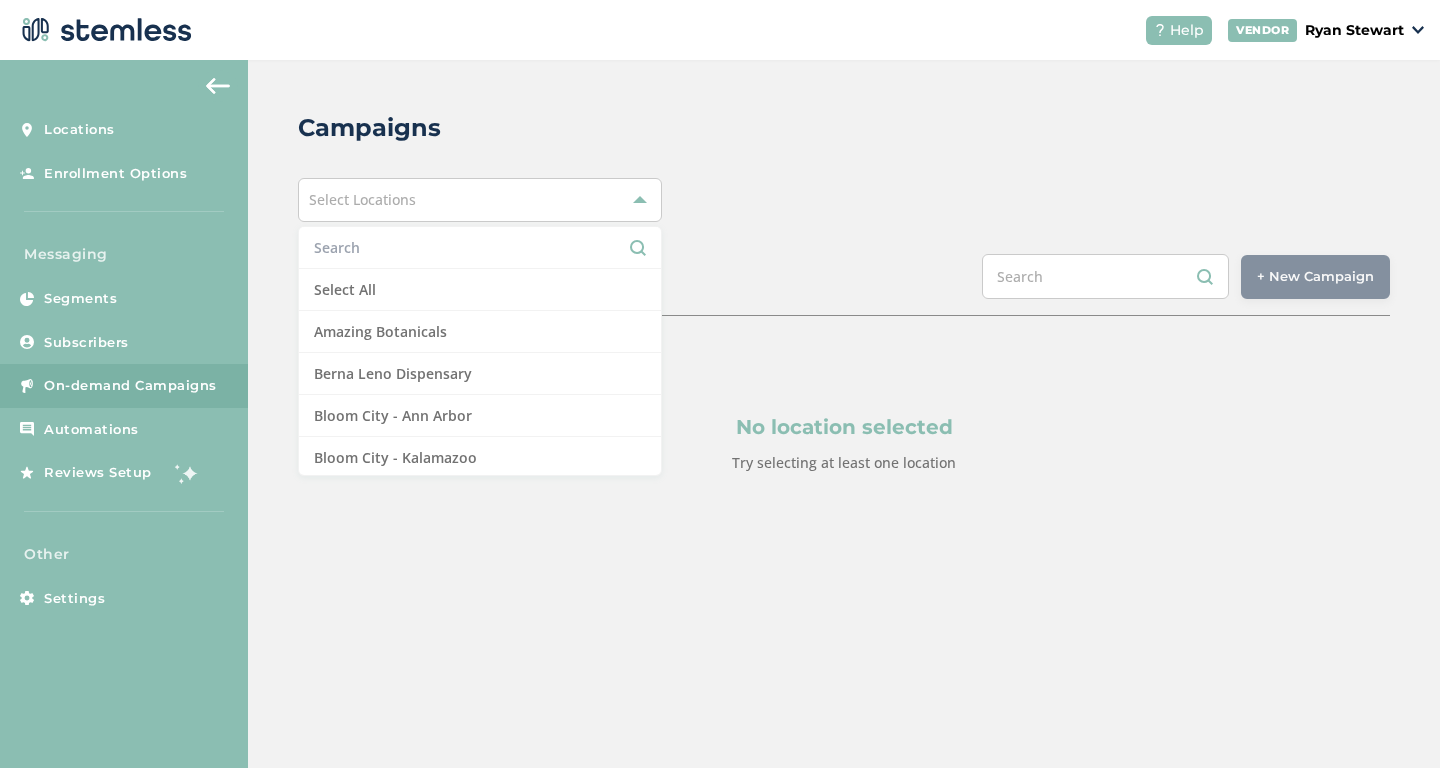 click at bounding box center [480, 247] 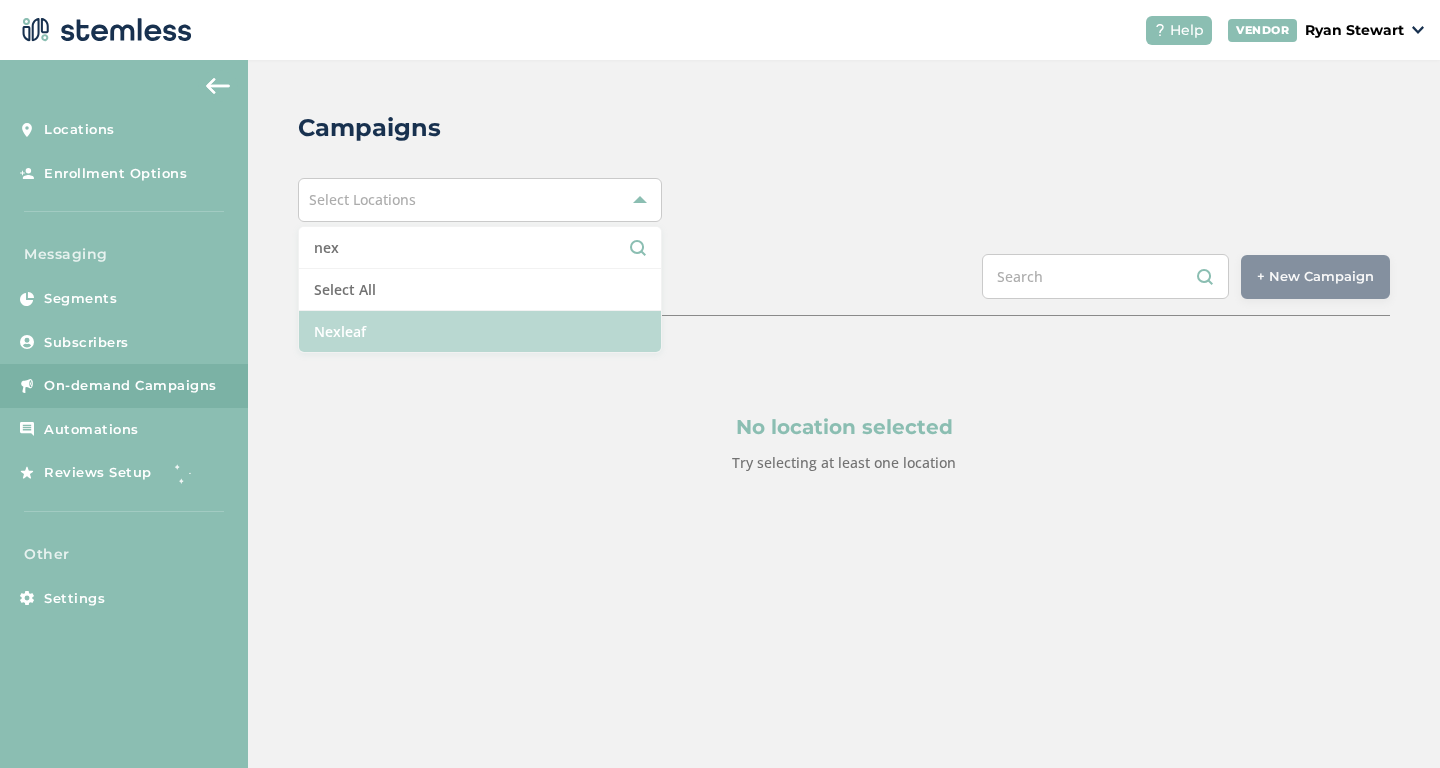 type on "nex" 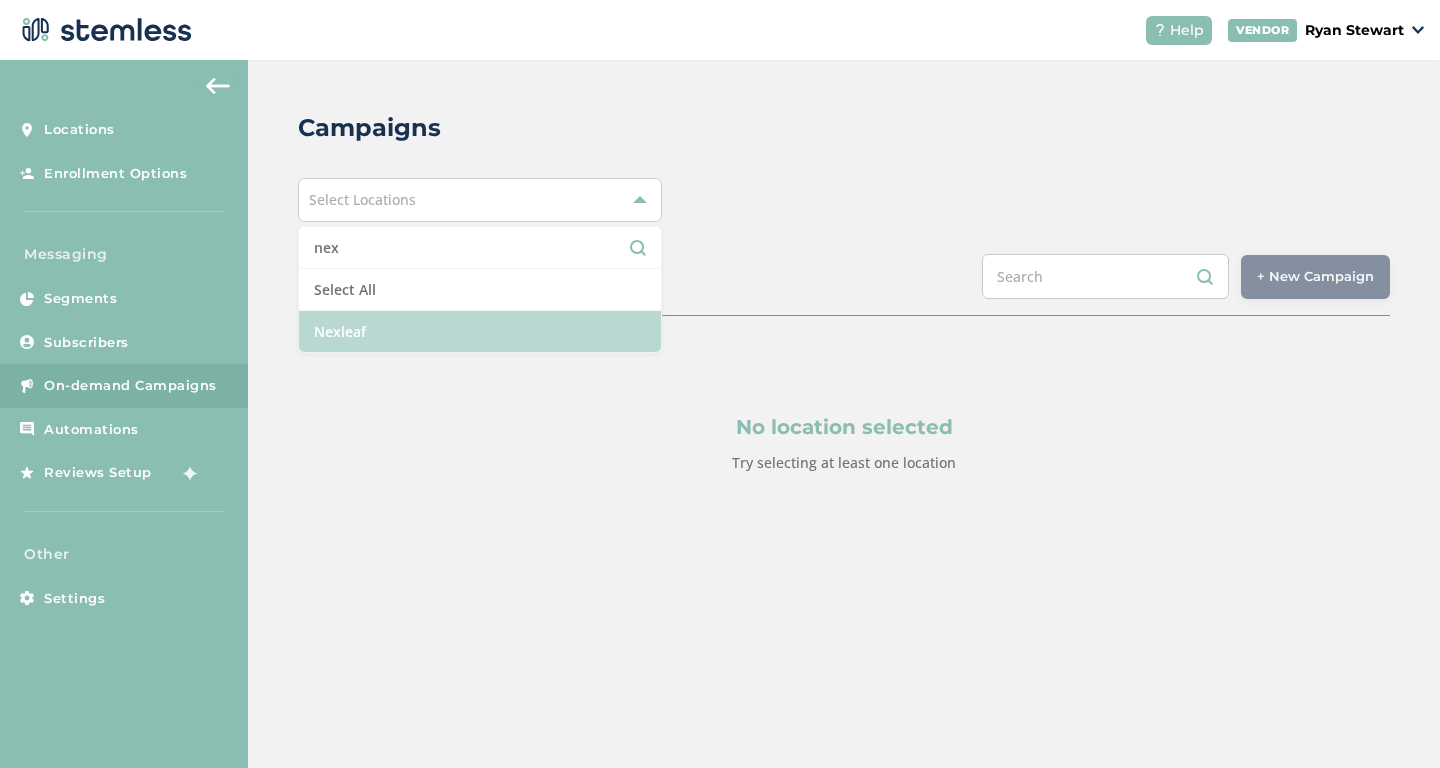 click on "Nexleaf" at bounding box center [480, 331] 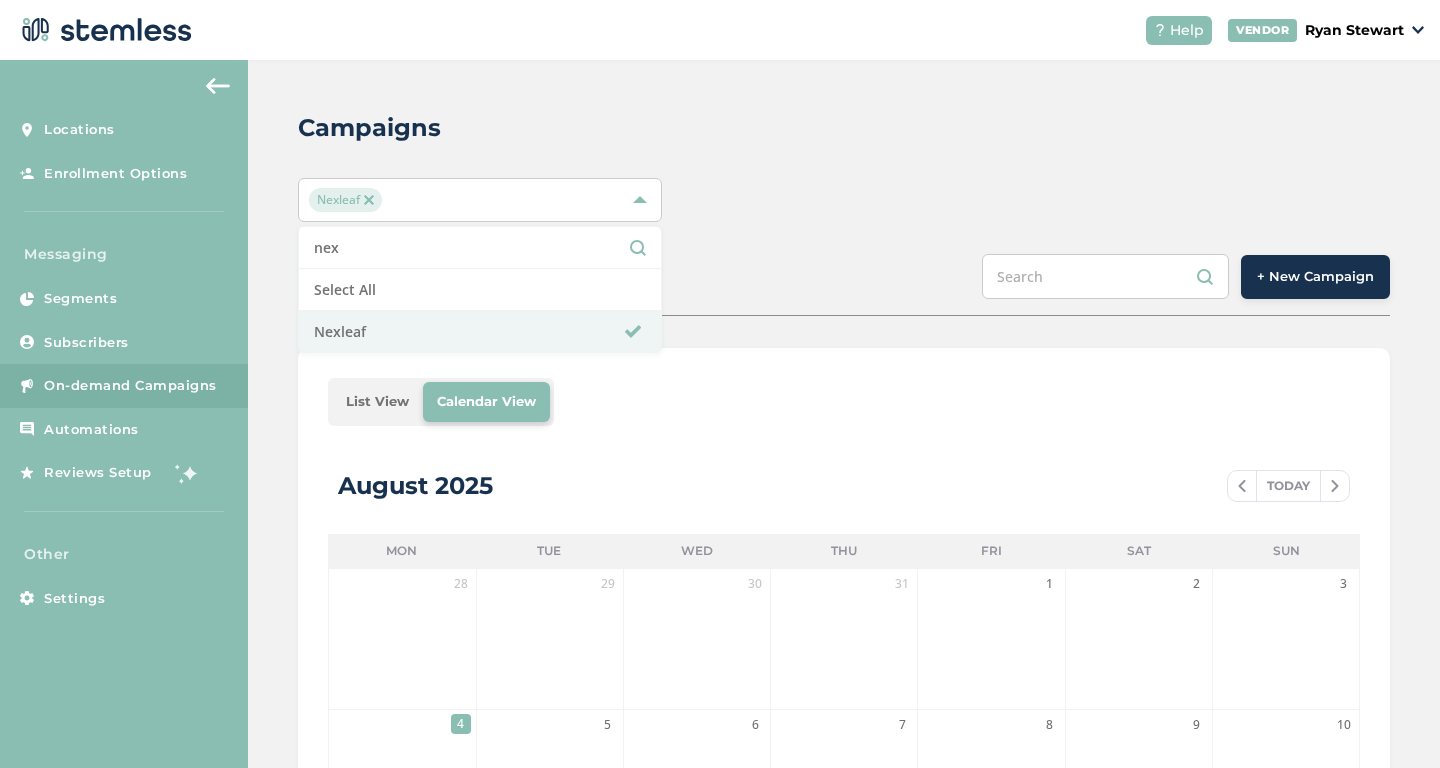 click on "List View" at bounding box center (377, 402) 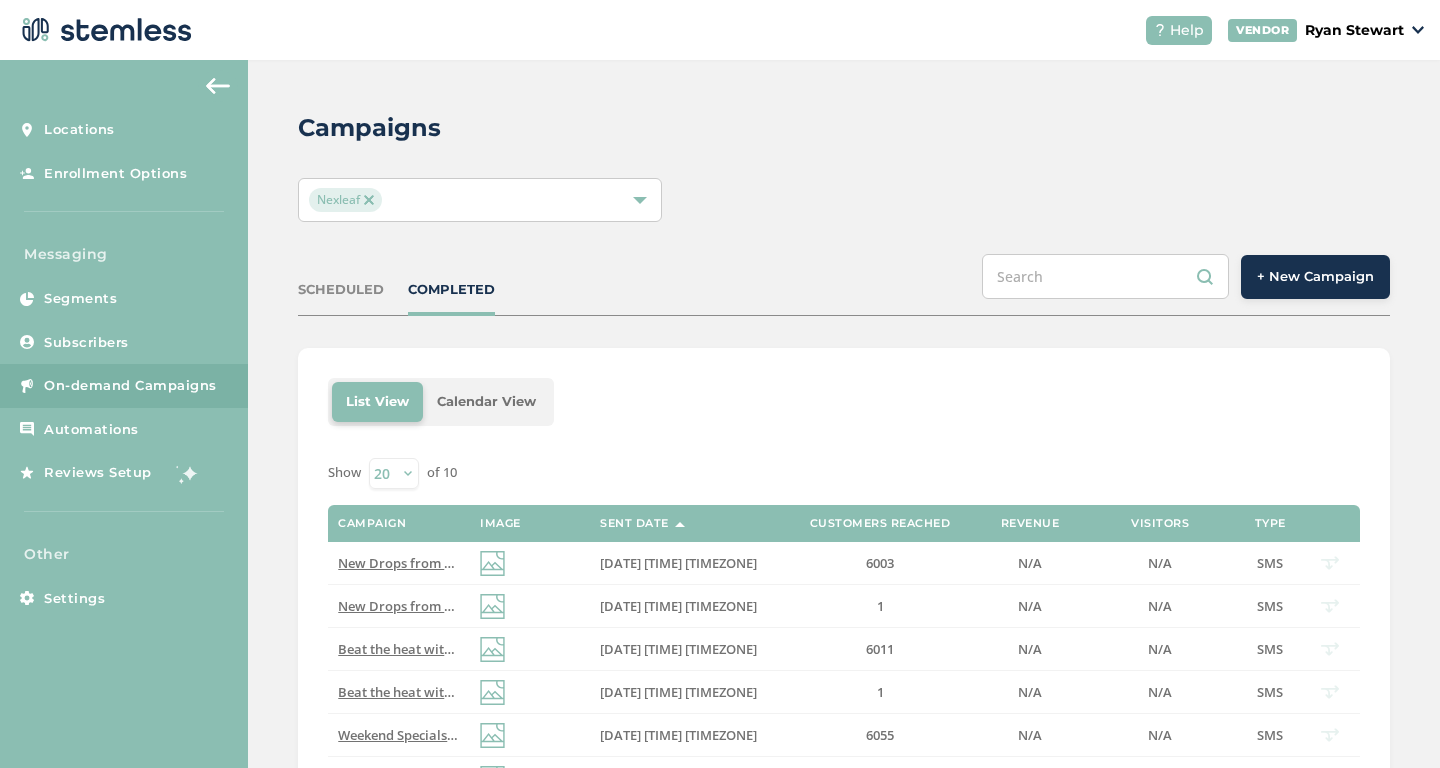 click at bounding box center [369, 200] 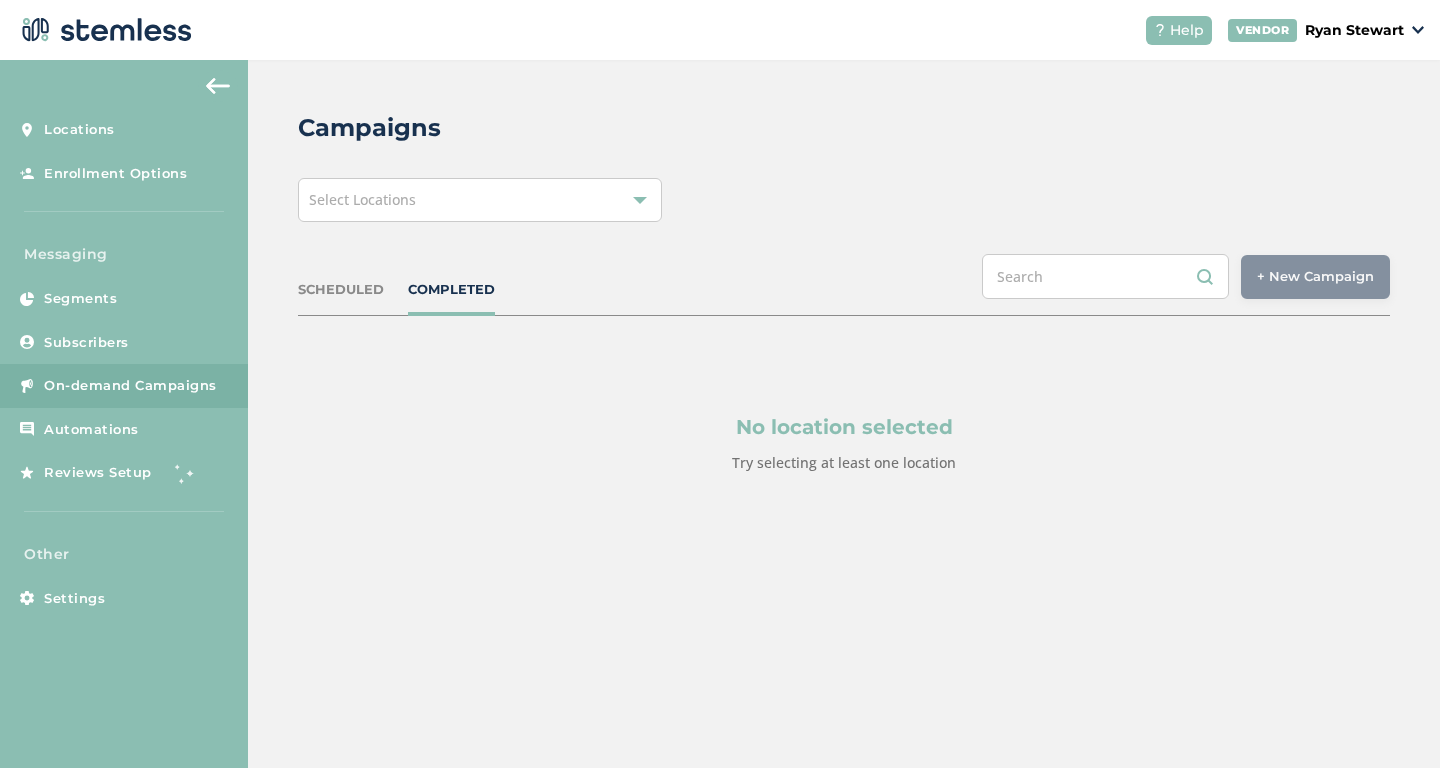 click on "Select Locations" at bounding box center [362, 199] 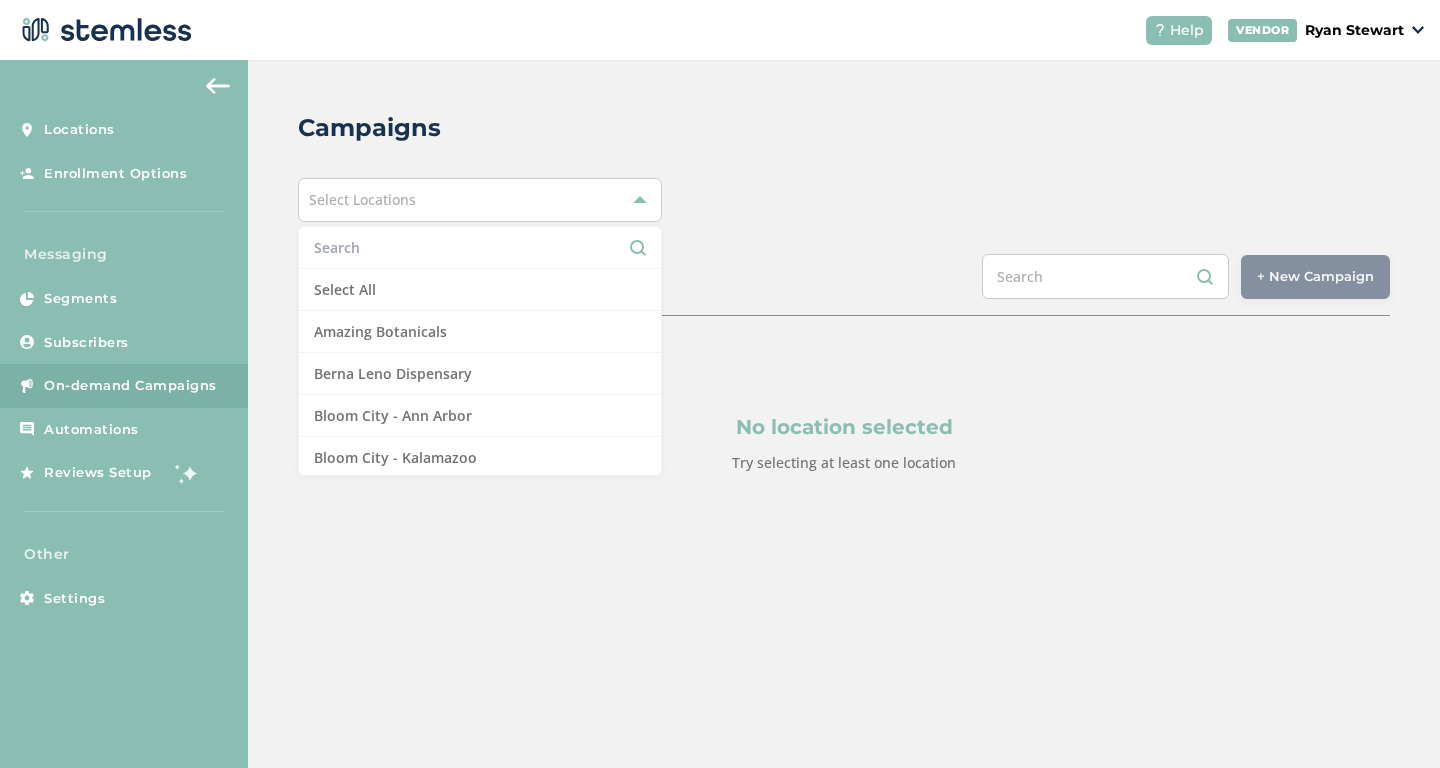 click at bounding box center (480, 247) 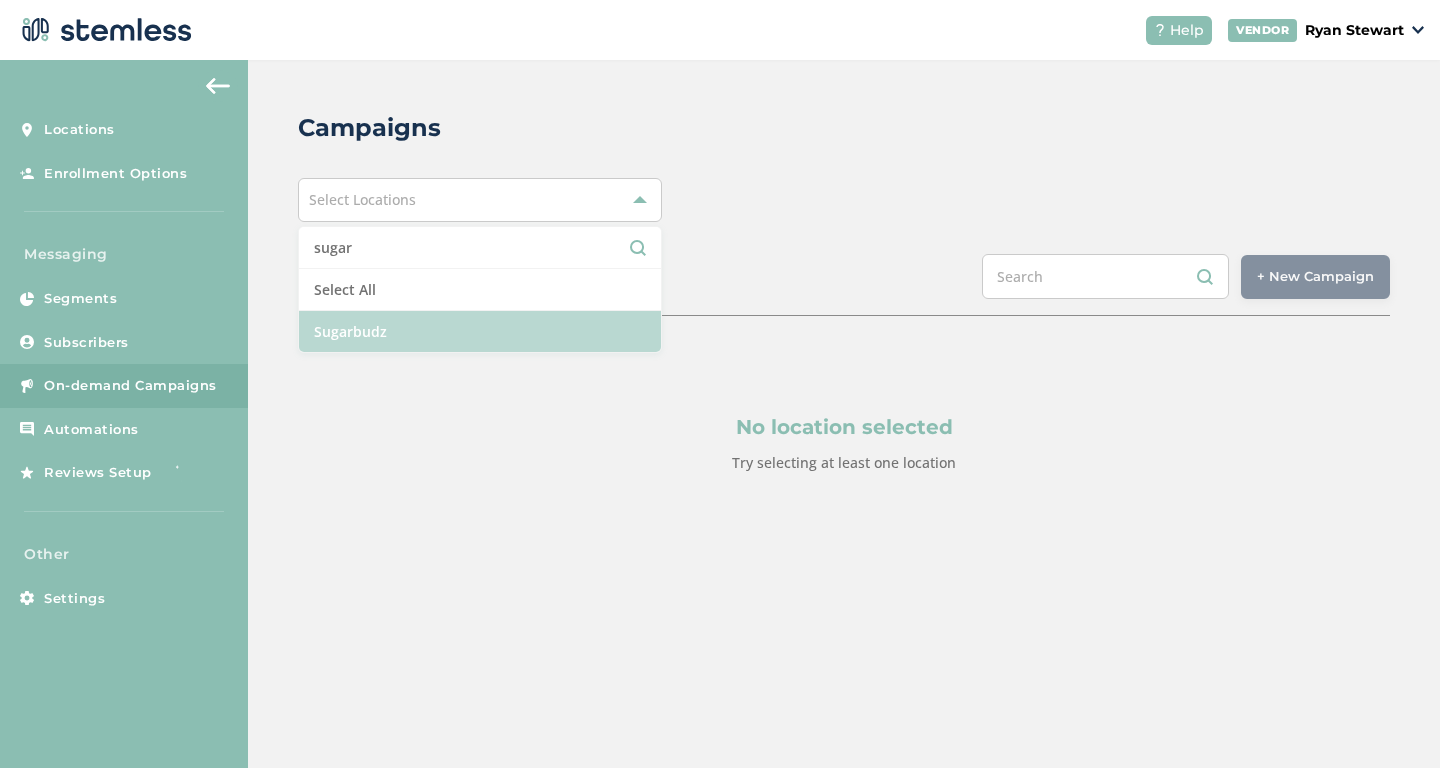 type on "sugar" 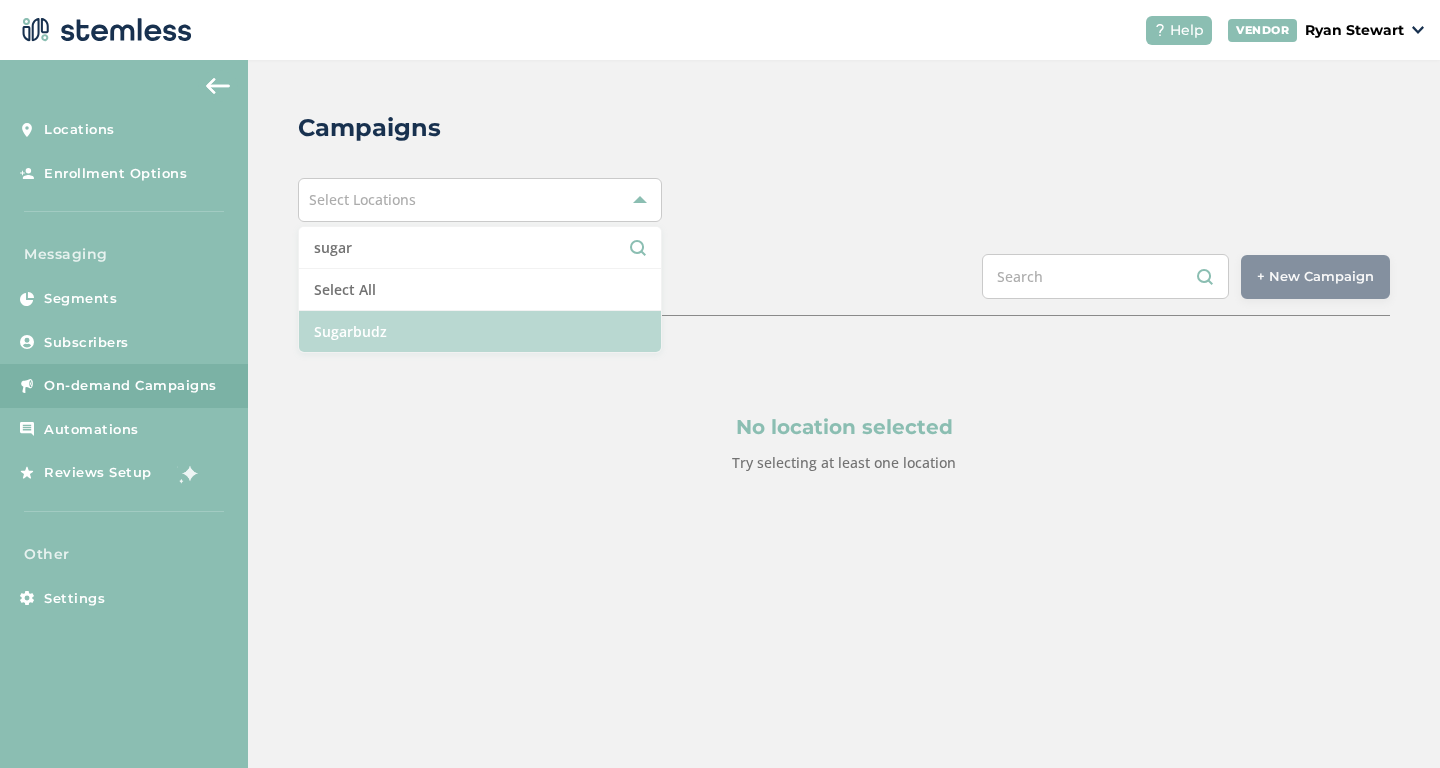 click on "Sugarbudz" at bounding box center (480, 331) 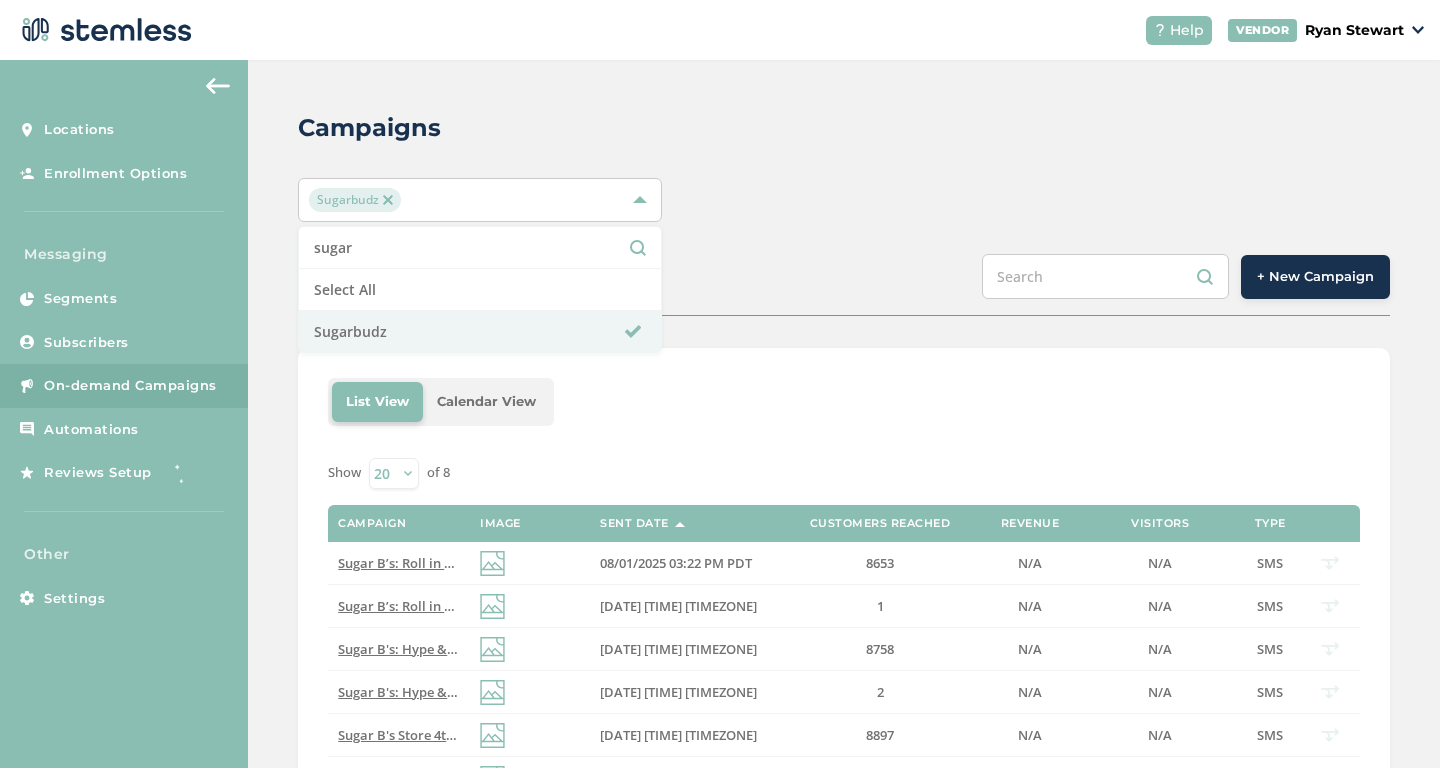 click on "Campaigns Sugarbudz sugar Select All Sugarbudz SCHEDULED COMPLETED + New Campaign List View Calendar View Show 20 50 100 of 8 Campaign Image Sent Date Customers Reached Revenue Visitors Type Sugar B’s: Roll in to our anniversary month, celebrate with up to 50% off all your favorites! Don’t miss it! Reply END to cancel [DATE] [TIME] [TIMEZONE] 8653 N/A N/A SMS Sugar B’s: Roll in to our anniversary month, celebrate with up to 50% off all your favorites! Don’t miss it! Reply END to cancel [DATE] [TIME] [TIMEZONE] 1 N/A N/A SMS Sugar B's: Hype & Urgency Happy 710! Celebrate 710 today with 🔥 deals. Time to treat yourself! Tap 👇 to see Reply END to cancel. [DATE] [TIME] [TIMEZONE] 8758 N/A N/A SMS Sugar B's: Hype & Urgency Happy 710! Celebrate 710 today with 🔥 deals. Time to treat yourself! Tap 👇 to see Reply END to cancel. [DATE] [TIME] [TIMEZONE] 2 N/A N/A SMS [DATE] [TIME] [TIMEZONE] 8897 N/A N/A SMS" at bounding box center (844, 513) 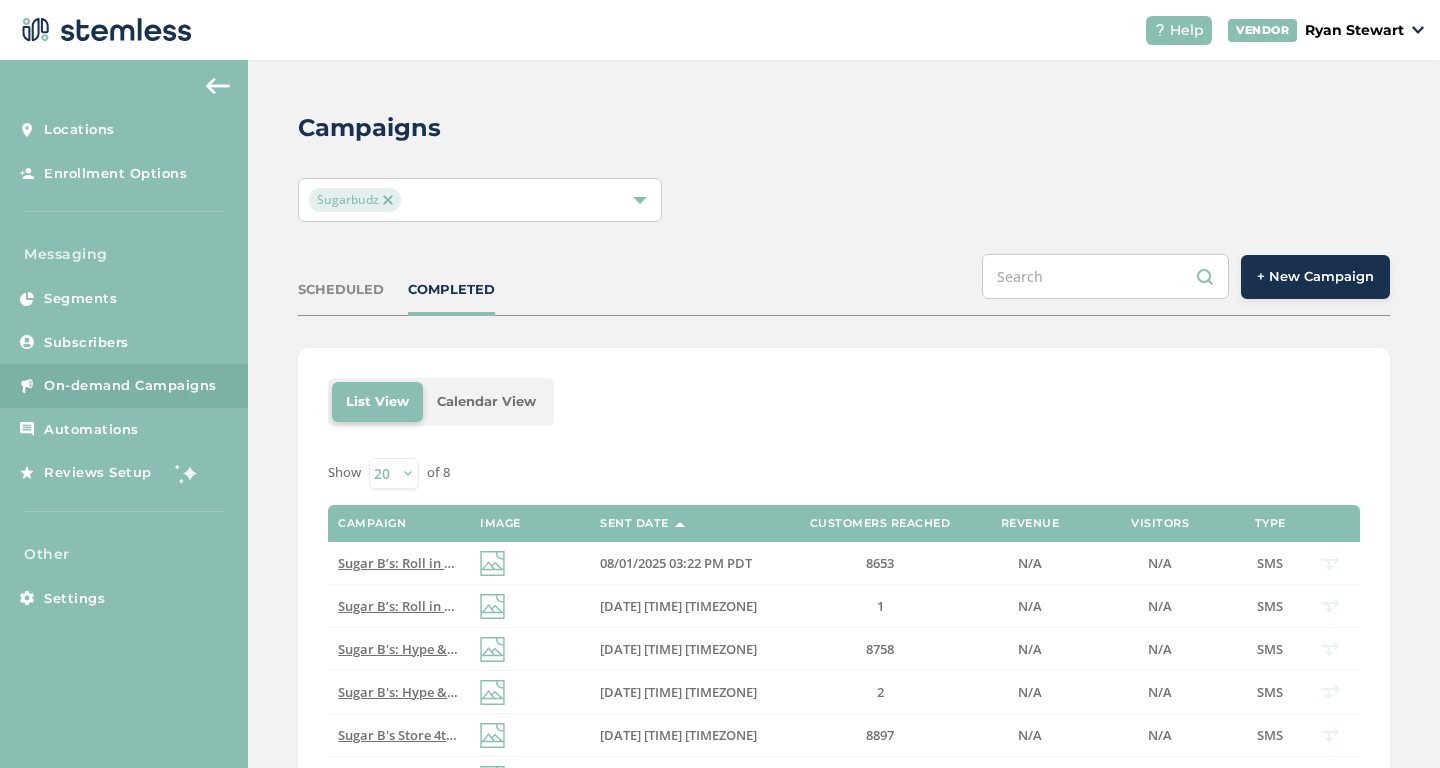 click at bounding box center [388, 200] 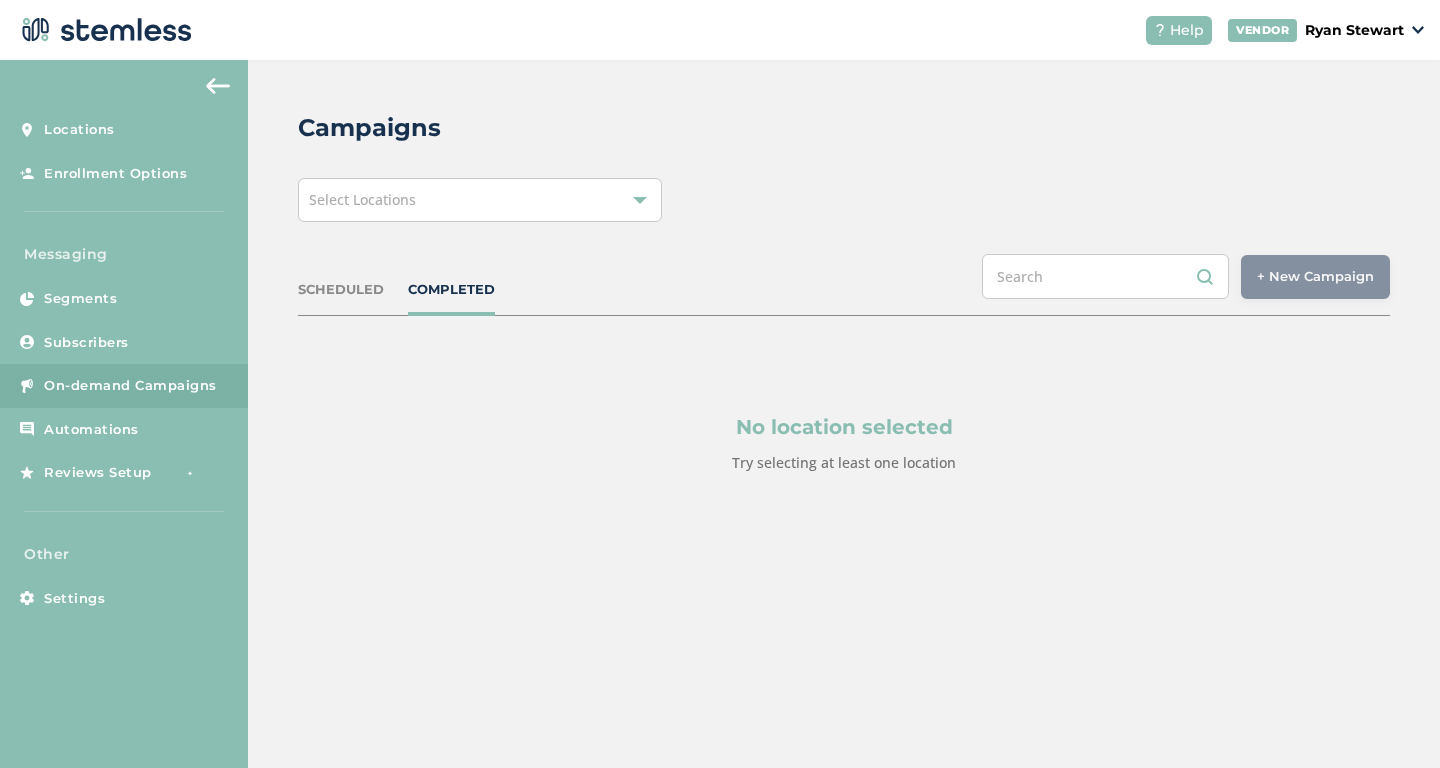 click on "Select Locations" at bounding box center [362, 199] 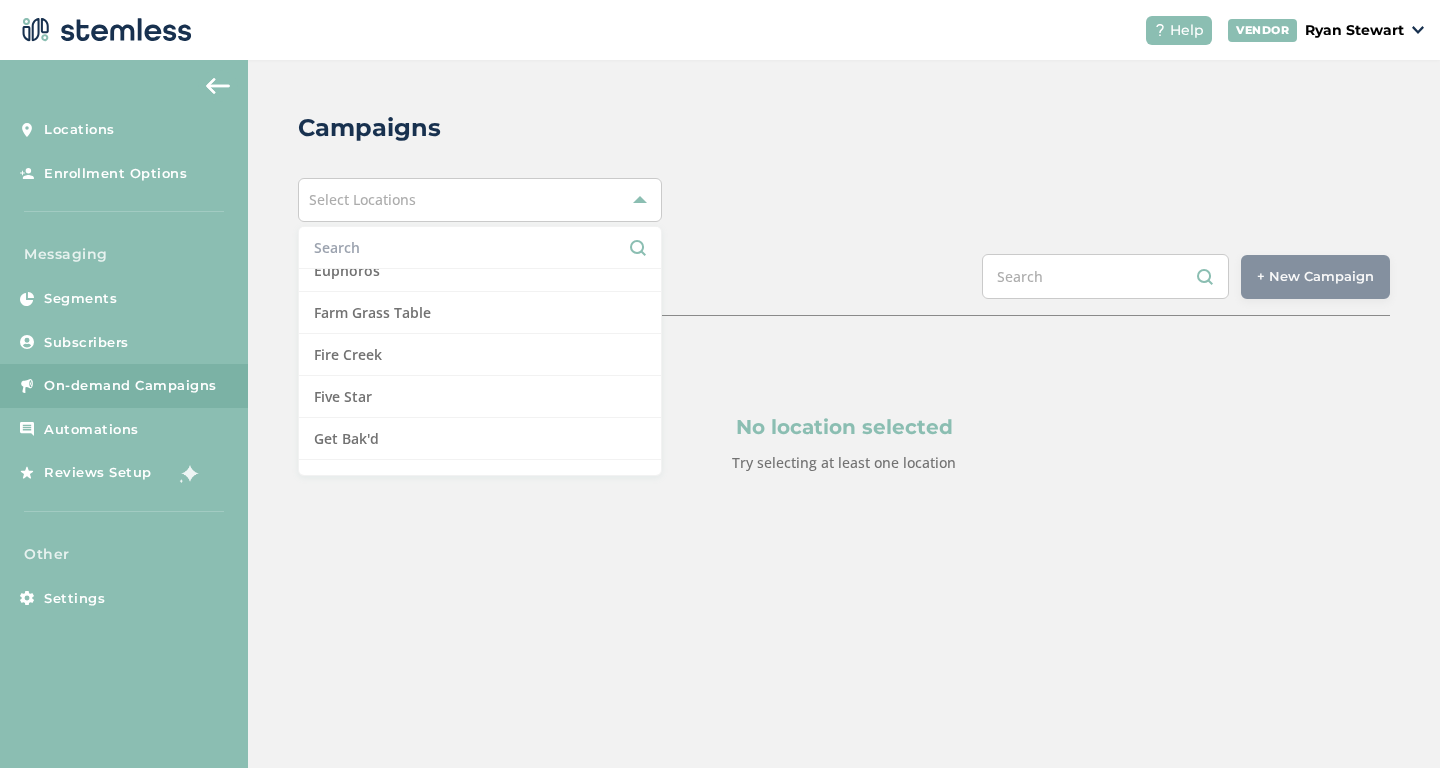 scroll, scrollTop: 465, scrollLeft: 0, axis: vertical 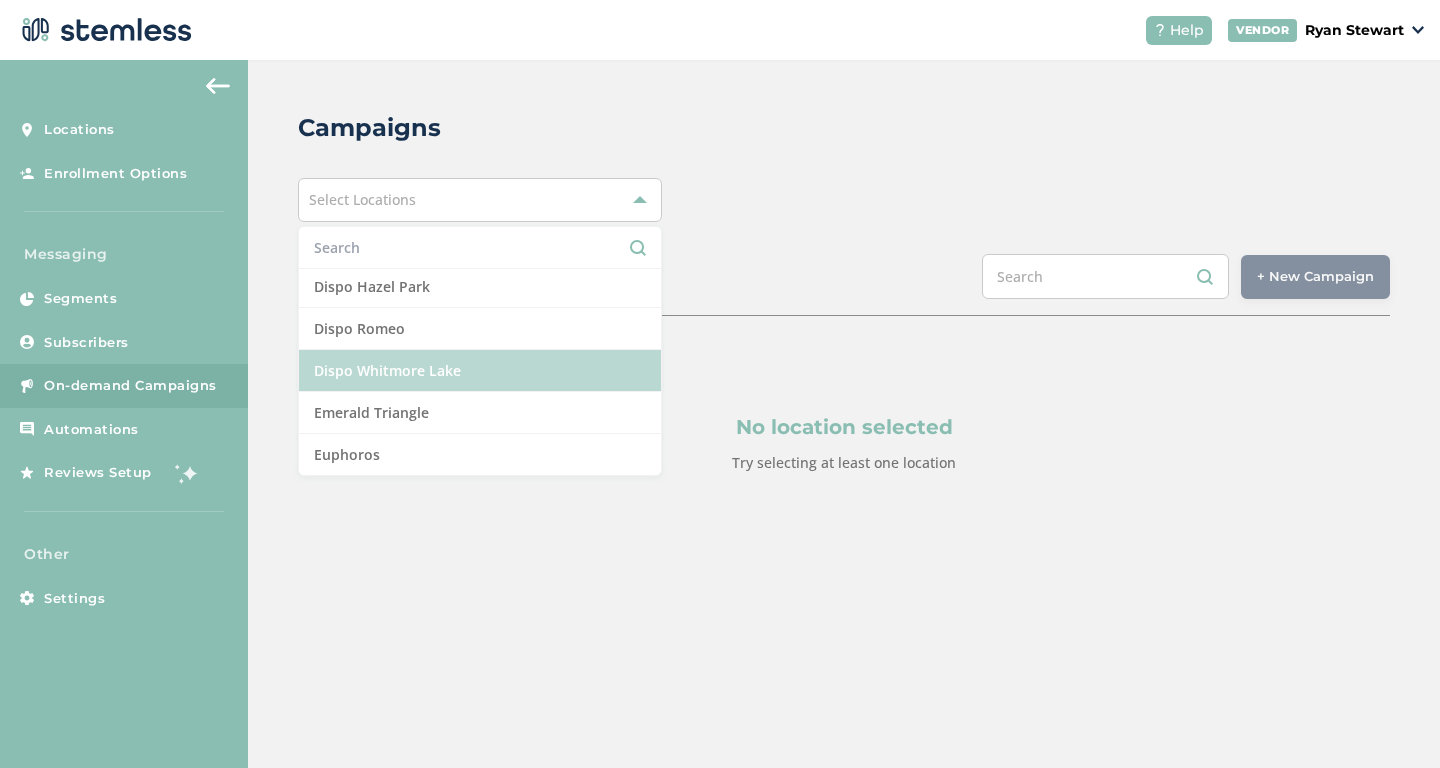 click on "Dispo Whitmore Lake" at bounding box center [480, 371] 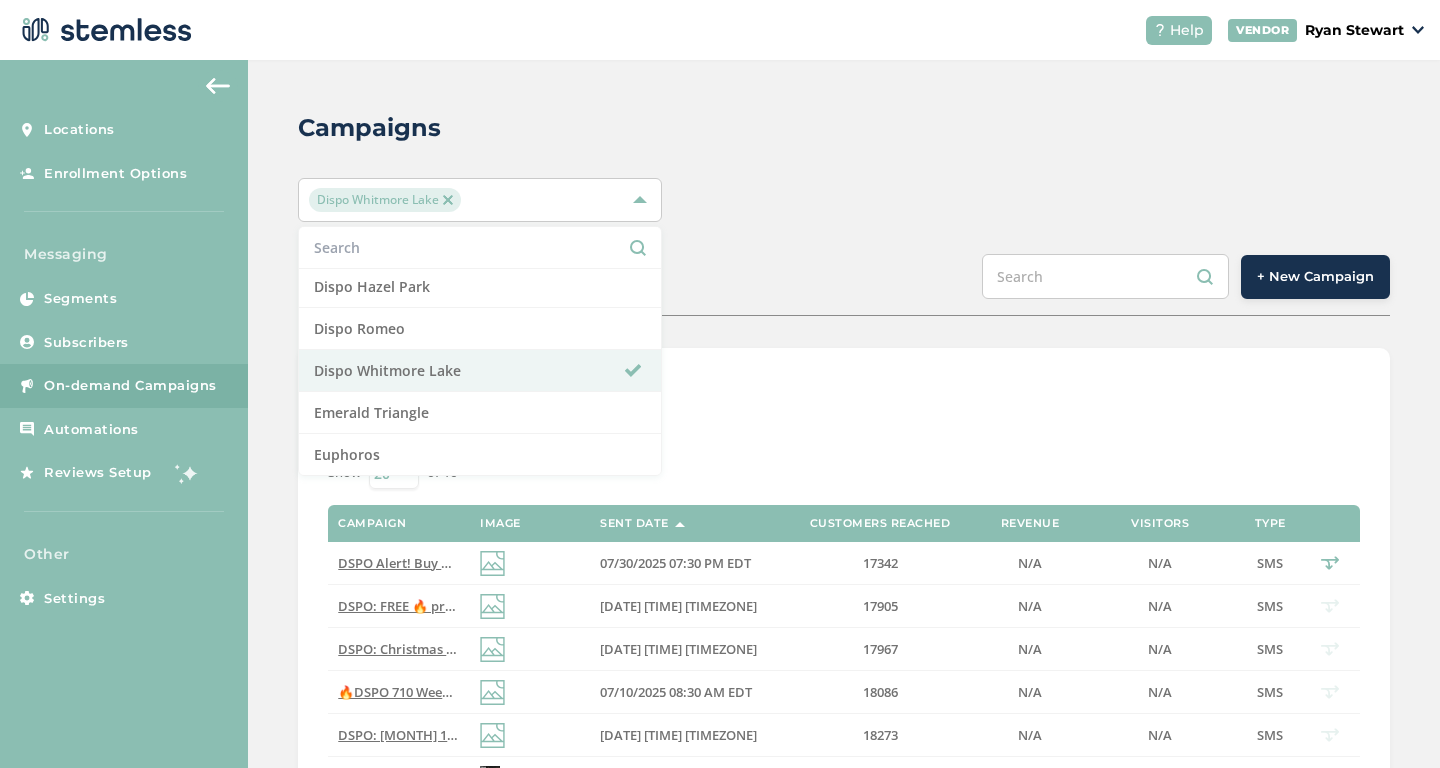 click on "SCHEDULED   COMPLETED  + New Campaign" at bounding box center (844, 285) 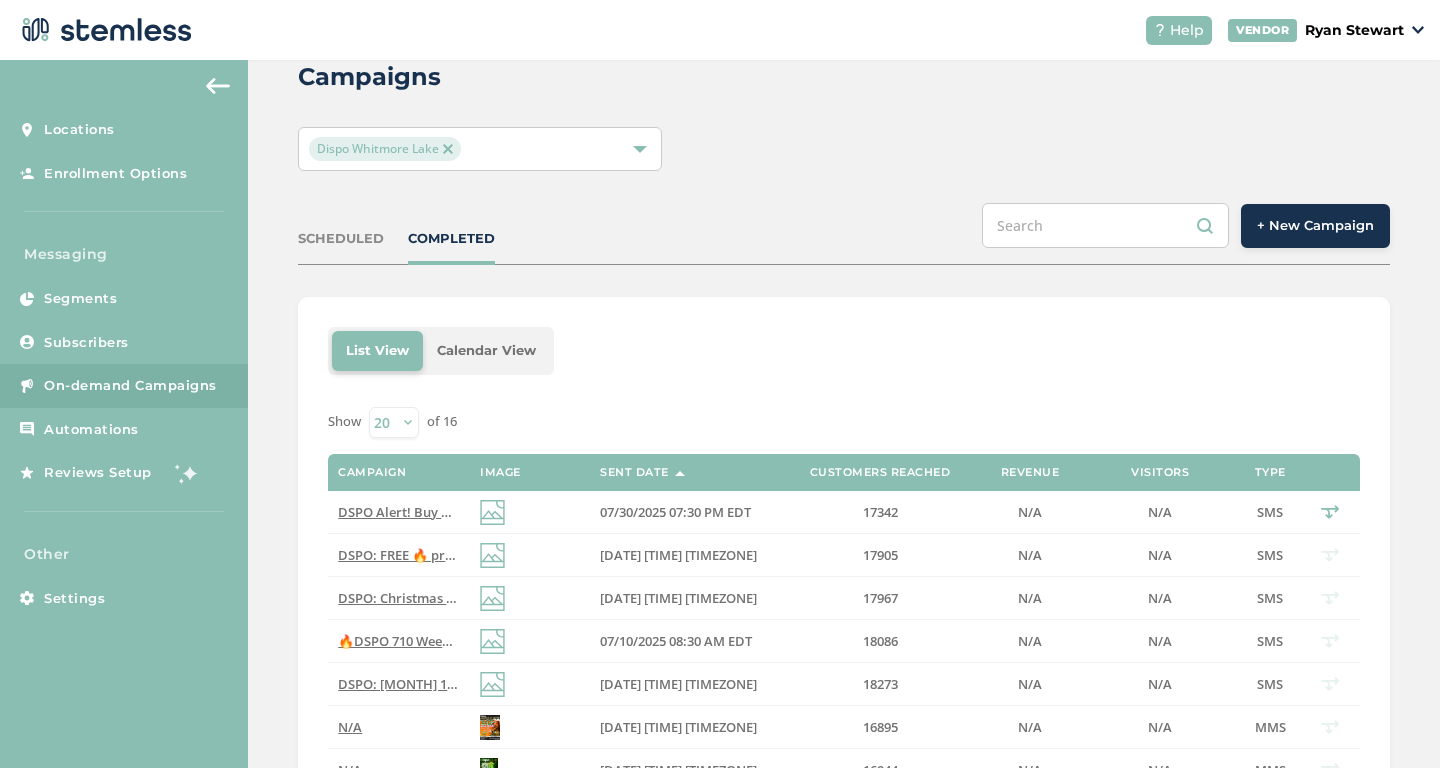 scroll, scrollTop: 14, scrollLeft: 0, axis: vertical 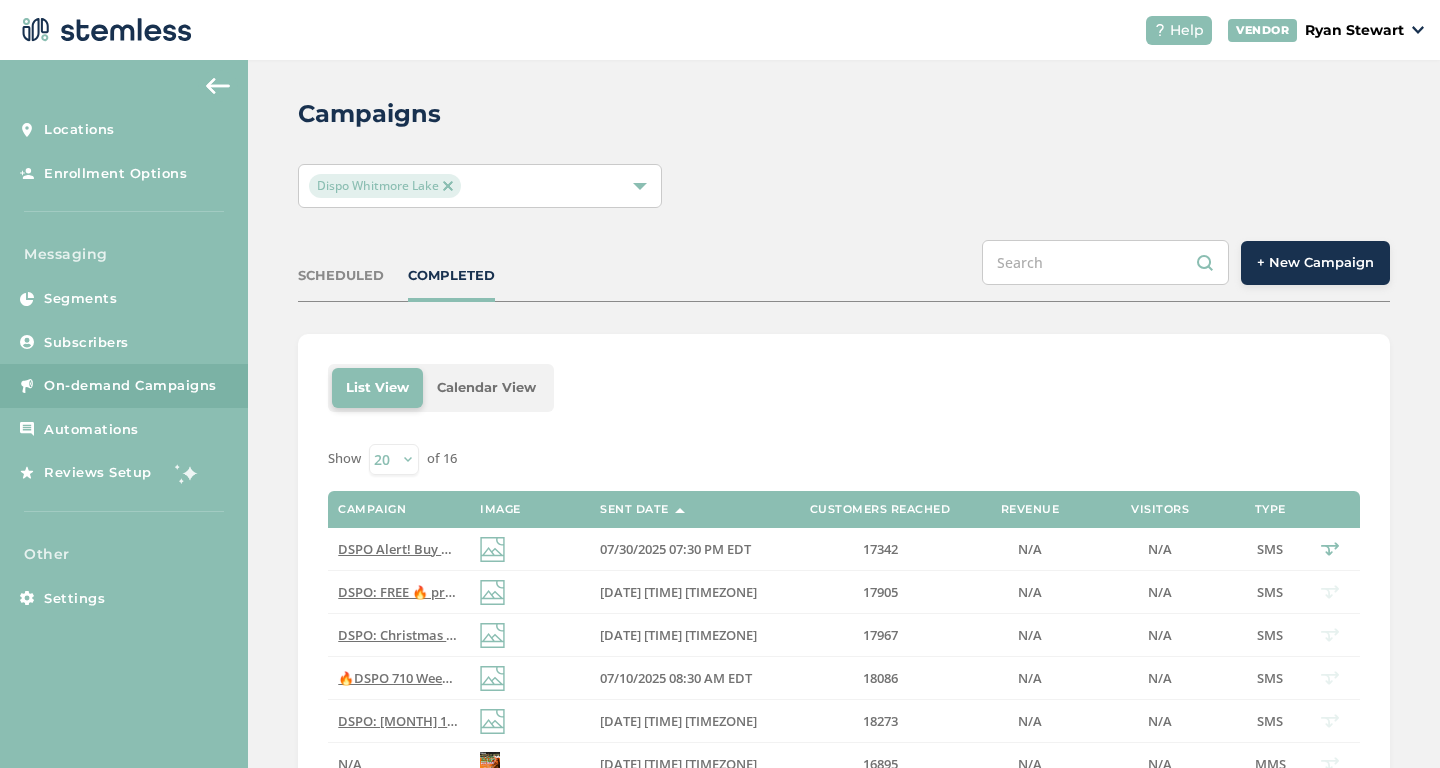 click on "Dispo Whitmore Lake" at bounding box center [385, 186] 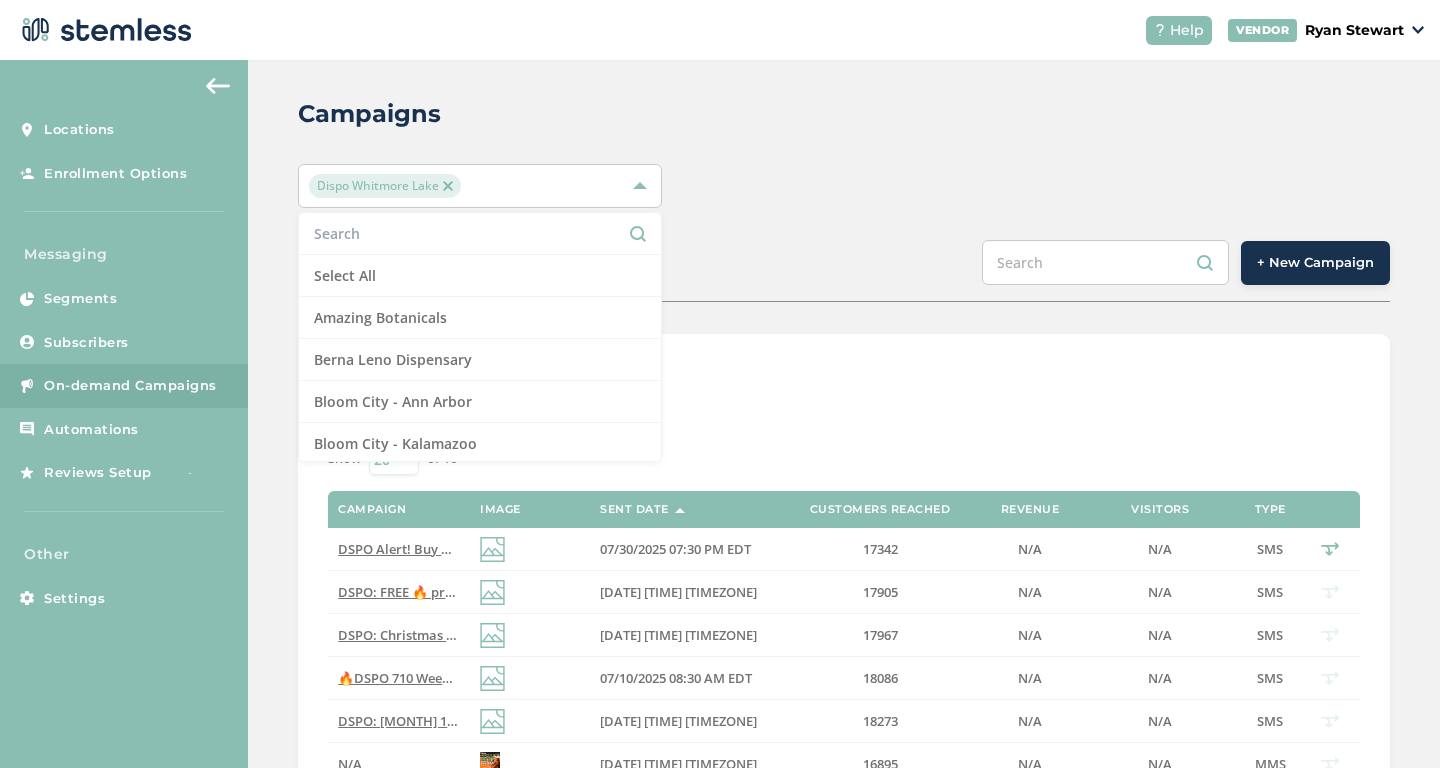 click at bounding box center (448, 186) 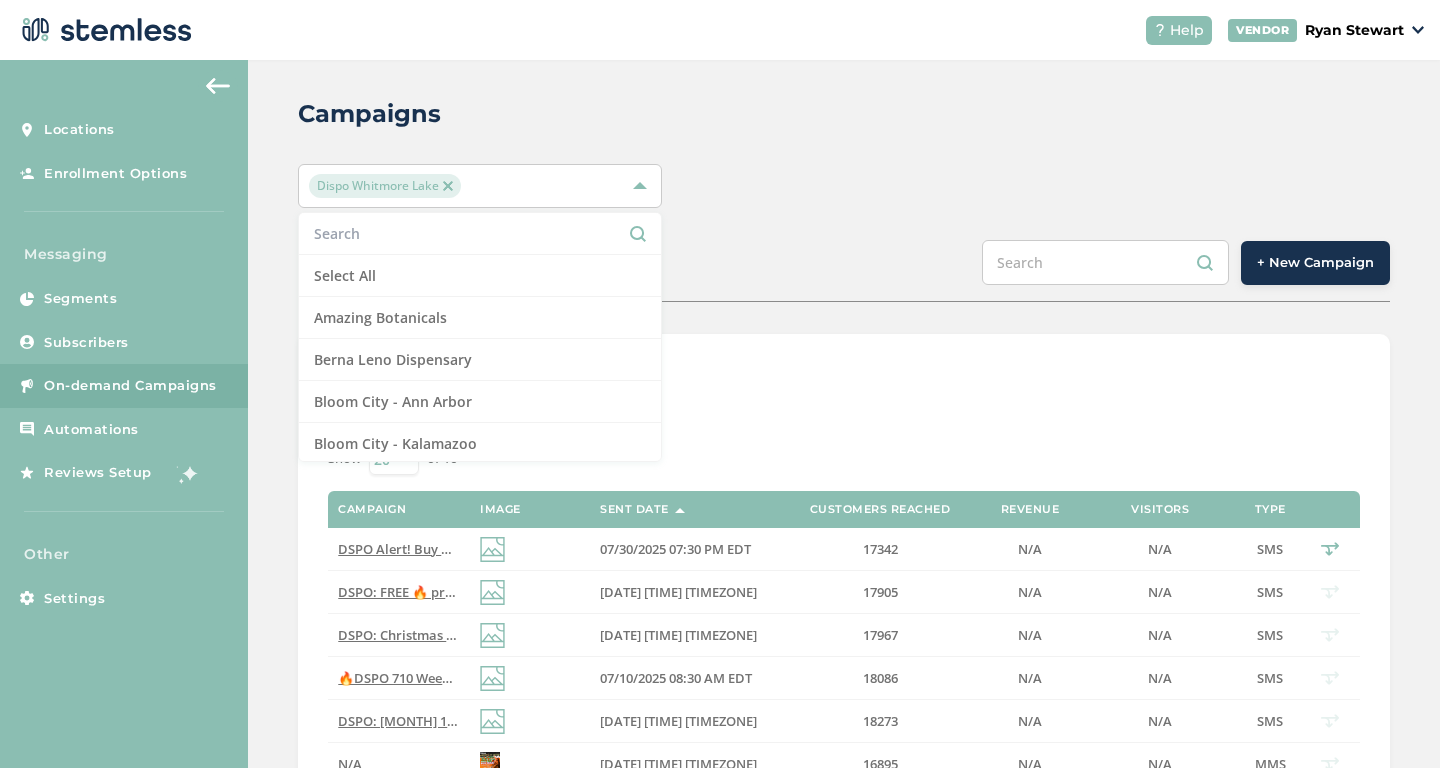 scroll, scrollTop: 0, scrollLeft: 0, axis: both 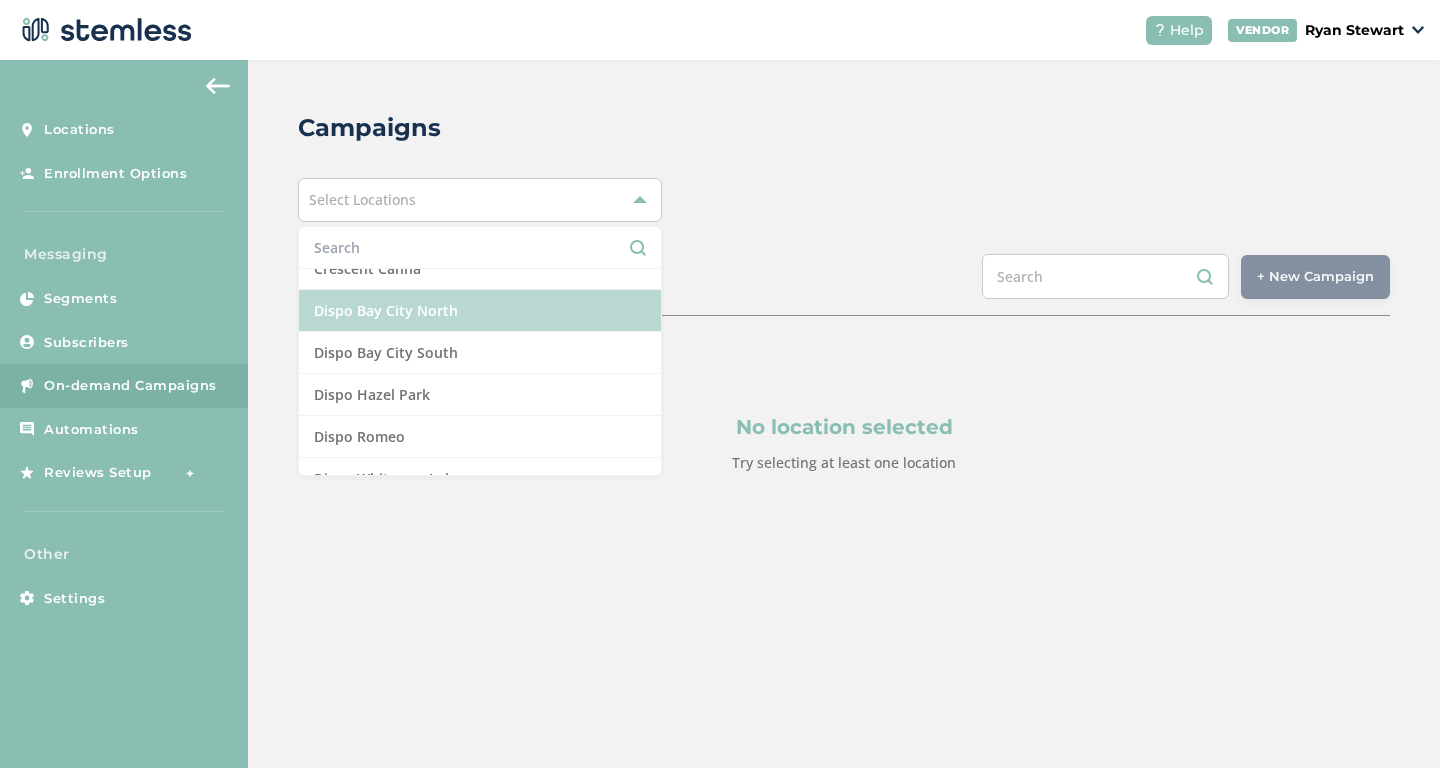 click on "Dispo Bay City North" at bounding box center [480, 311] 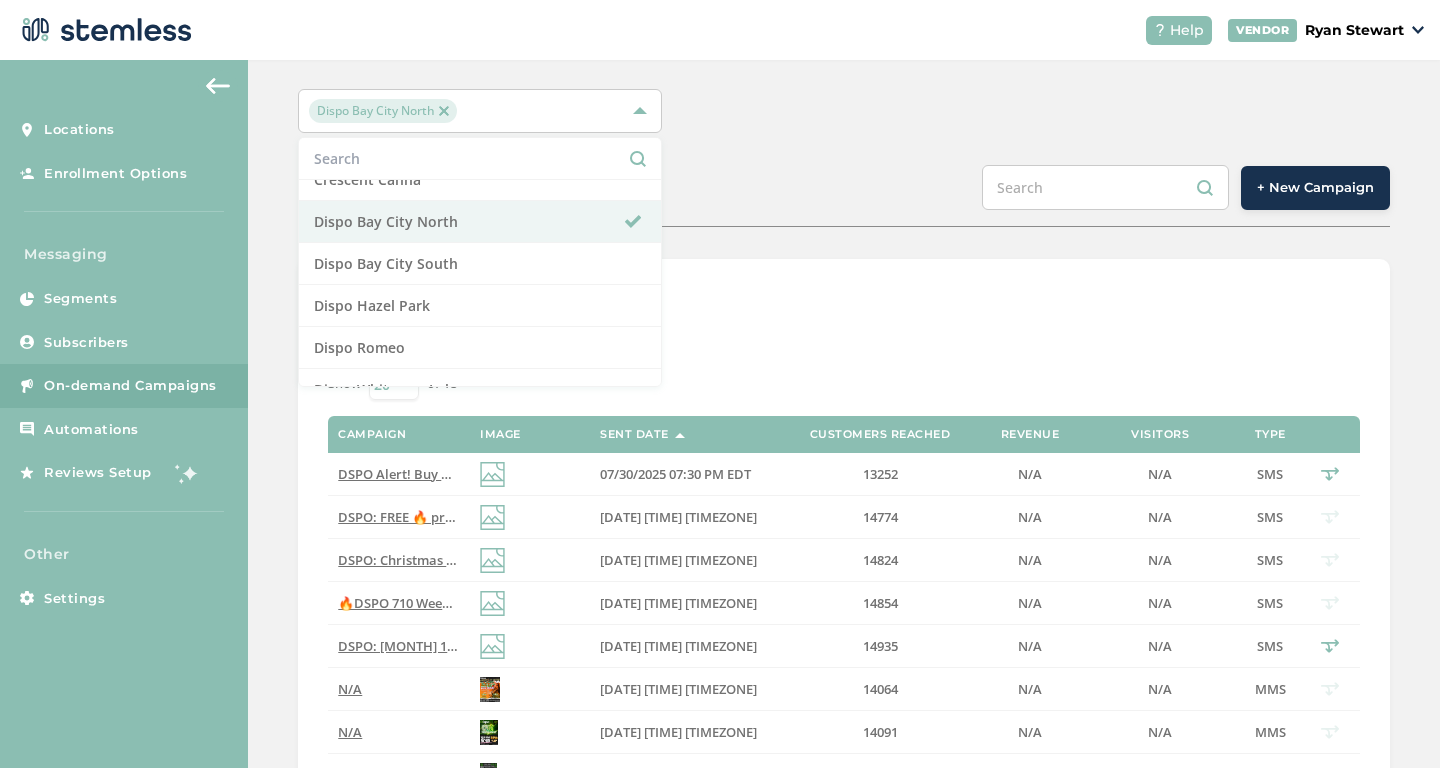 scroll, scrollTop: 142, scrollLeft: 0, axis: vertical 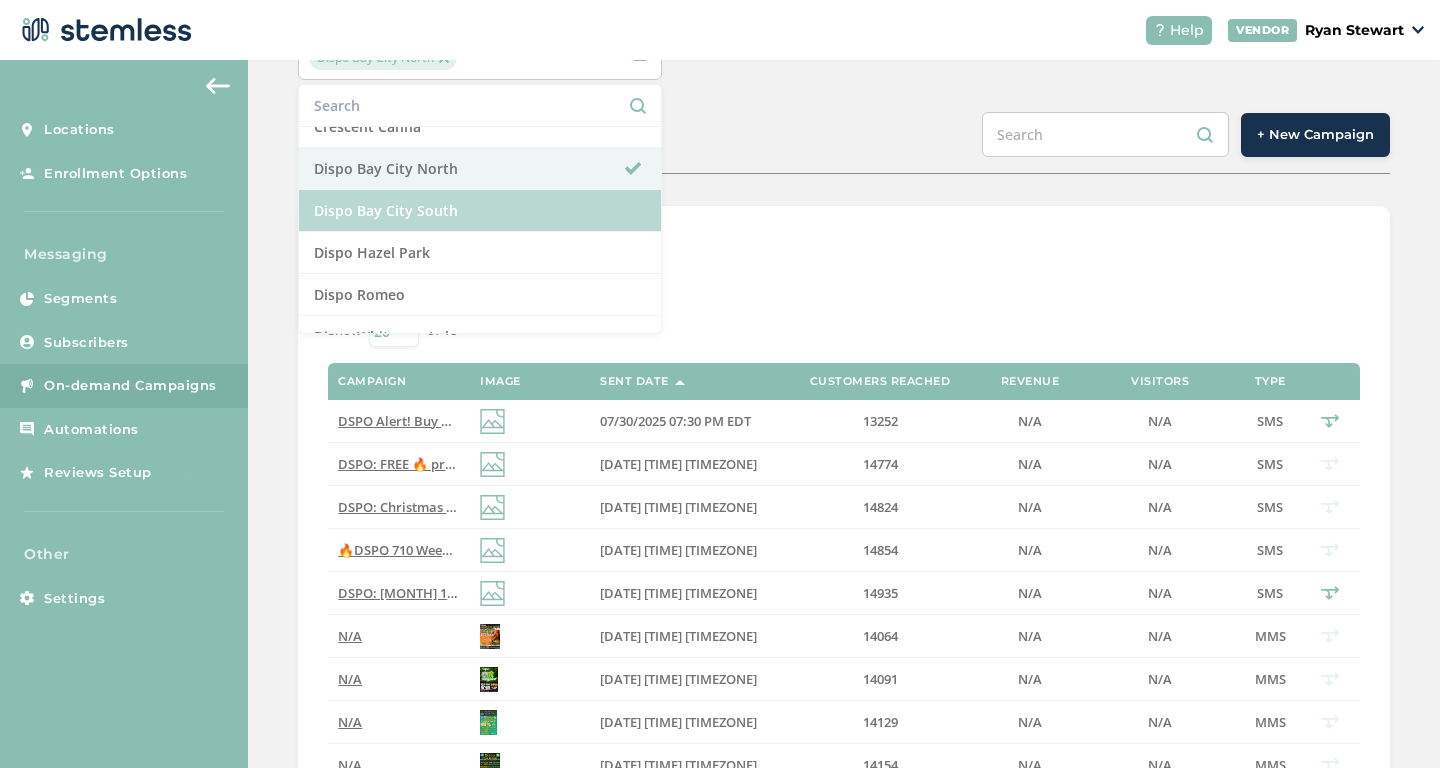 click on "Dispo Bay City South" at bounding box center (480, 211) 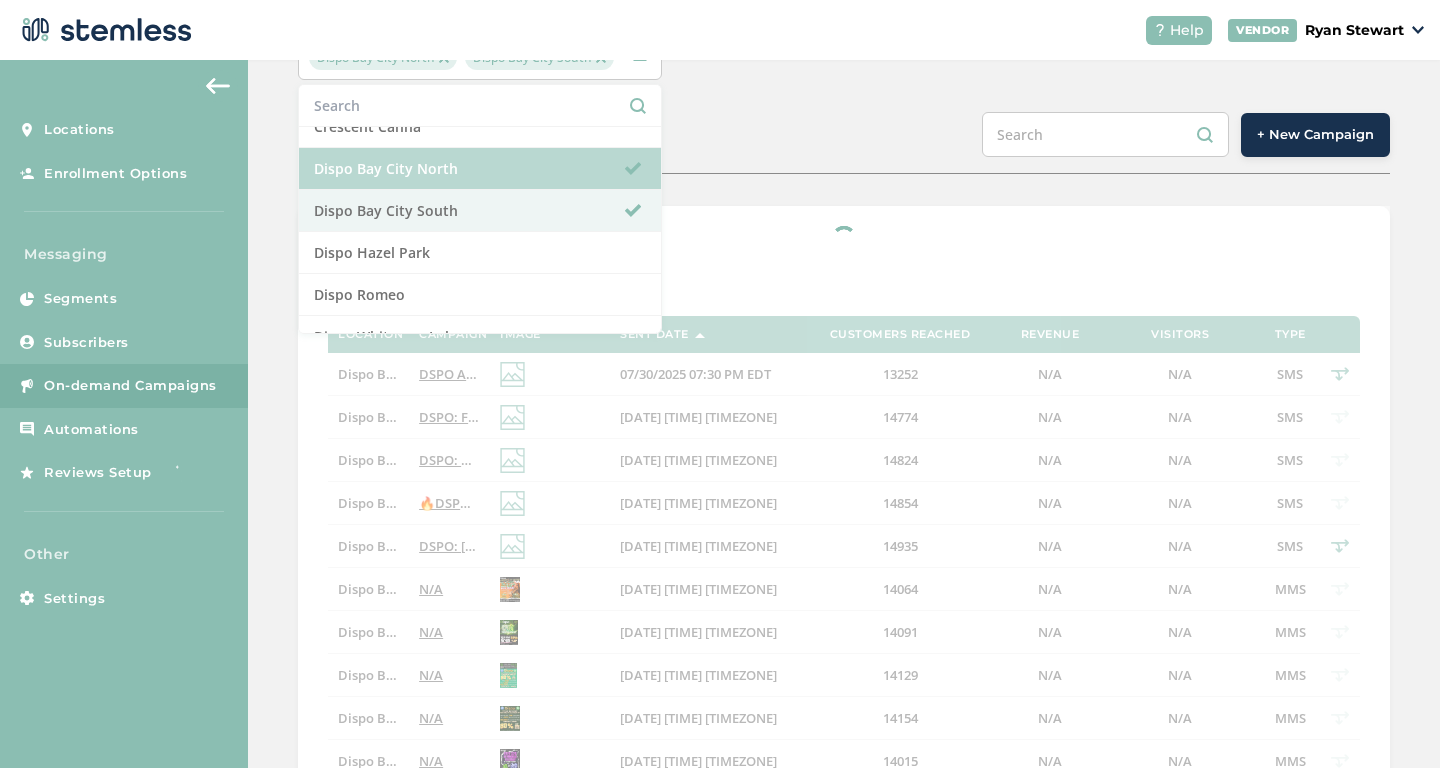 click on "Dispo Bay City North" at bounding box center [480, 169] 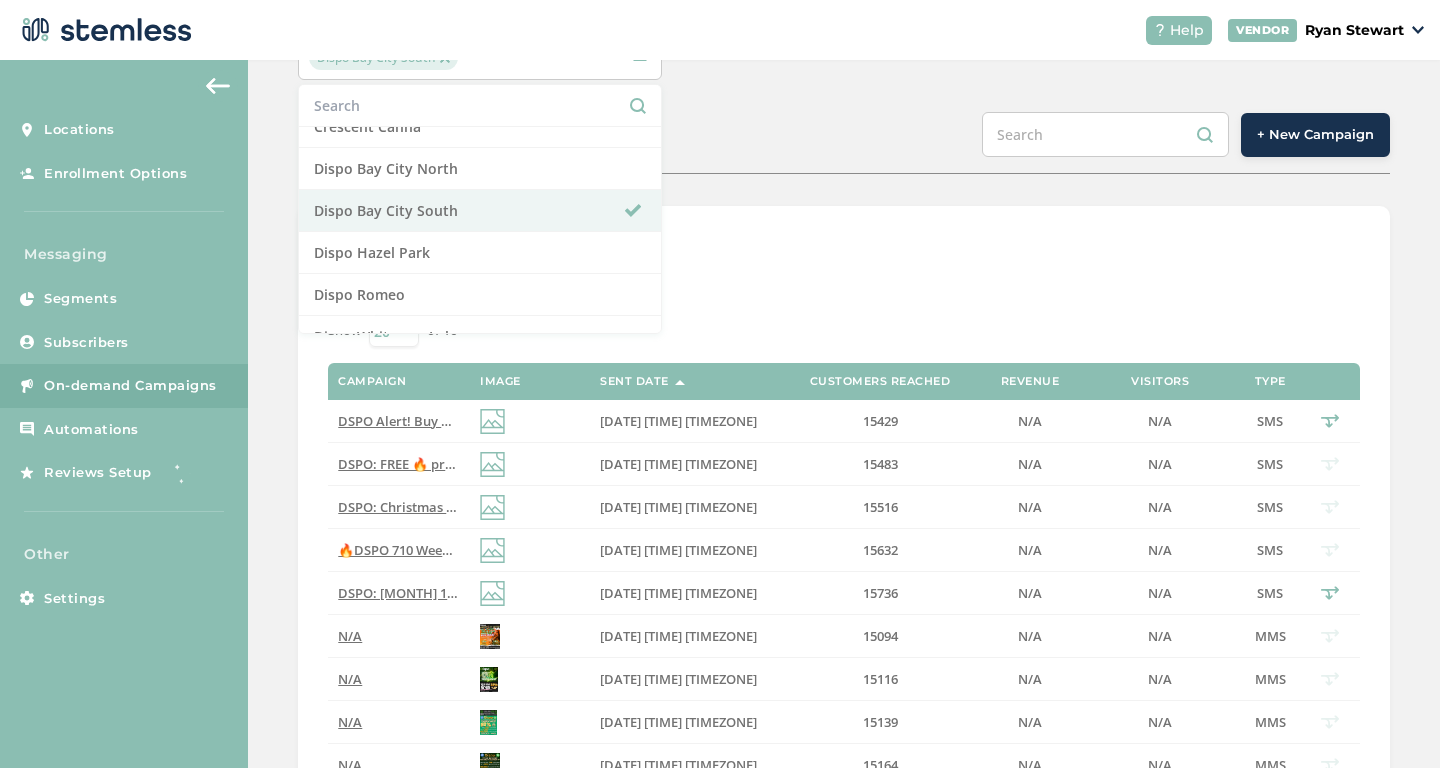 click on "List View   Calendar View" at bounding box center [844, 260] 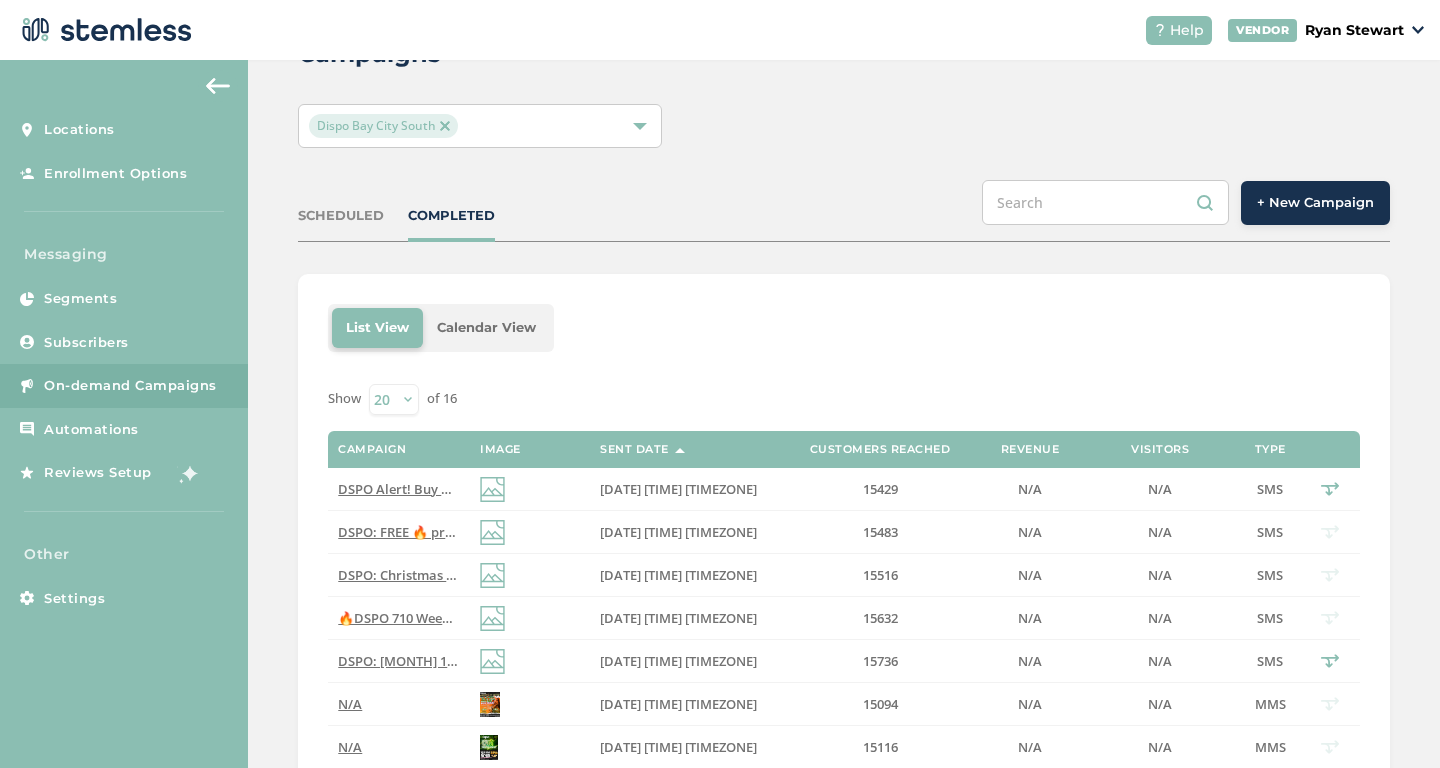 scroll, scrollTop: 71, scrollLeft: 0, axis: vertical 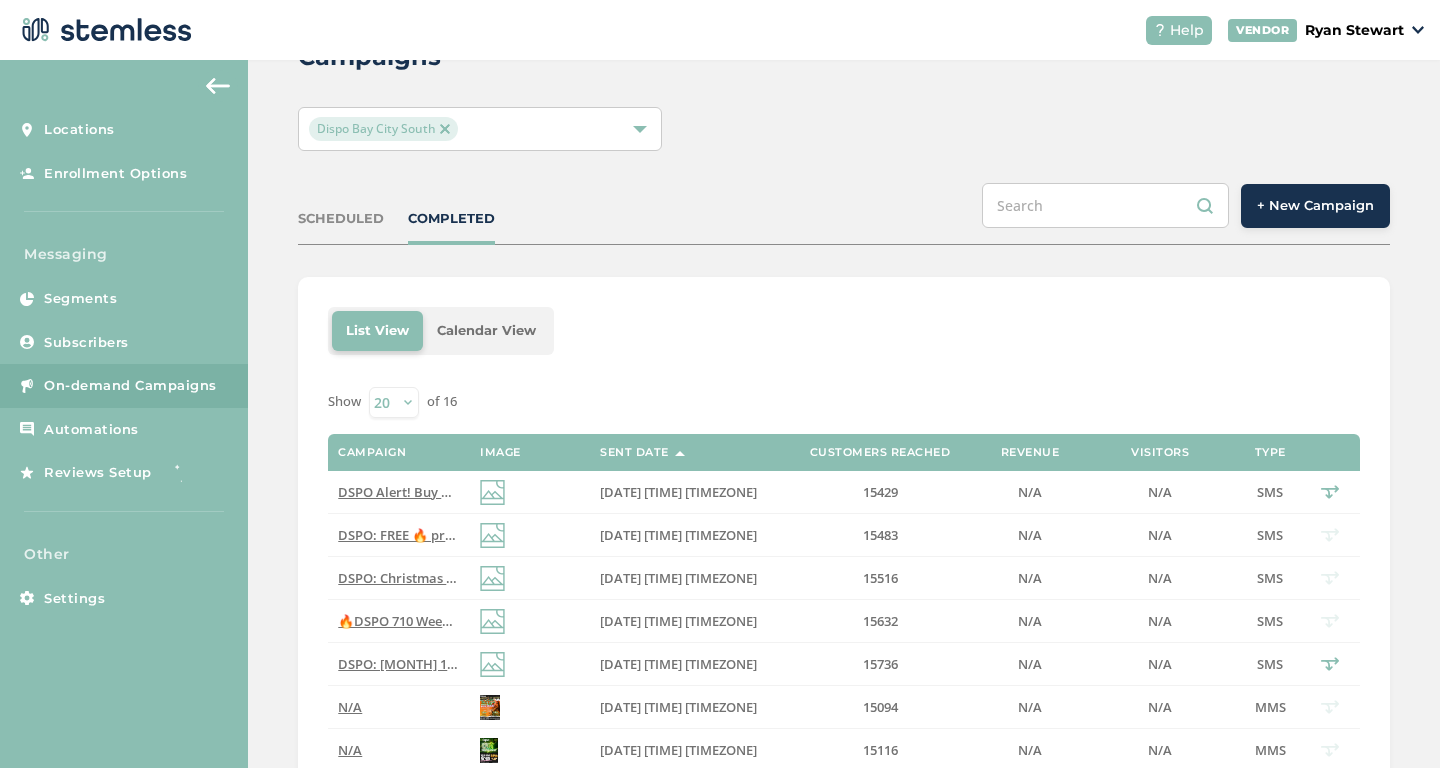 click at bounding box center (445, 129) 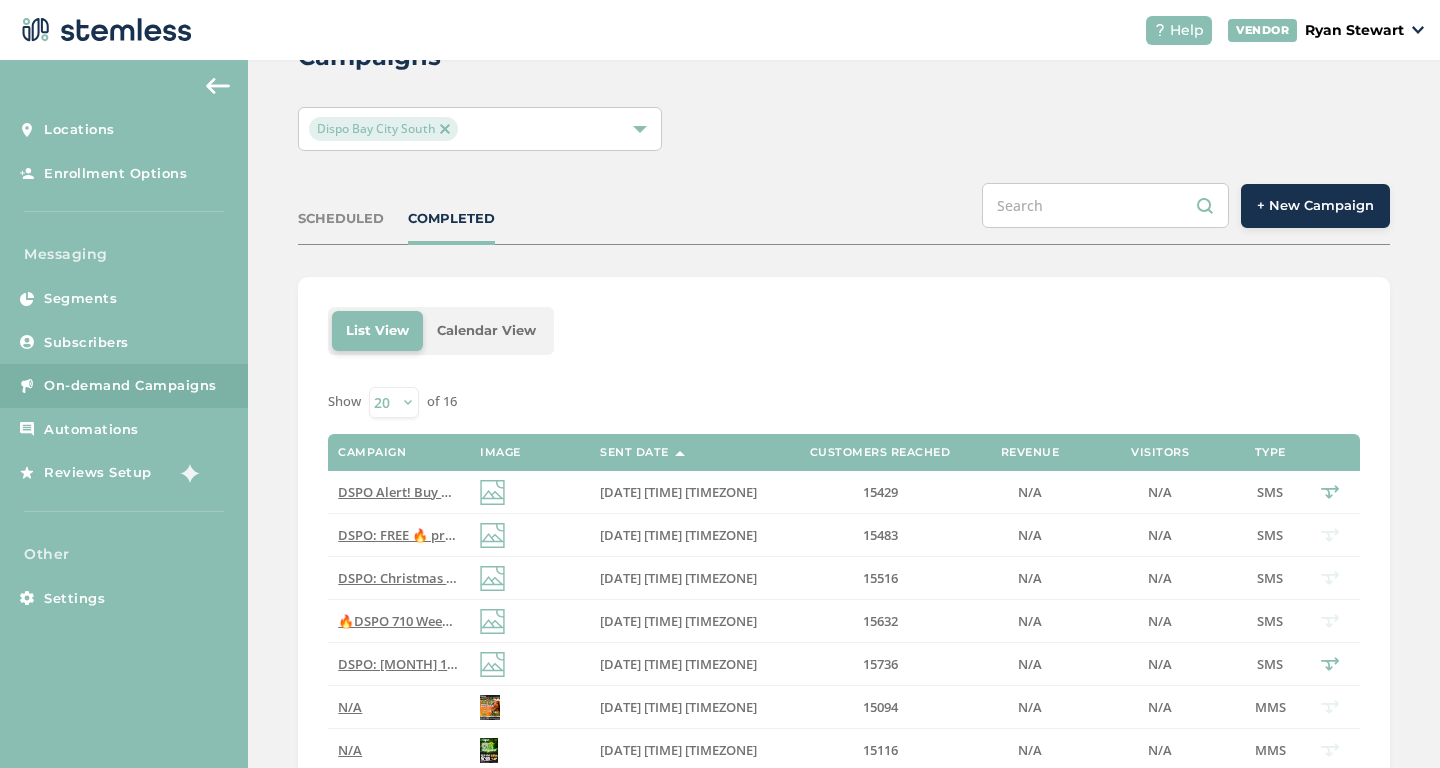 scroll, scrollTop: 0, scrollLeft: 0, axis: both 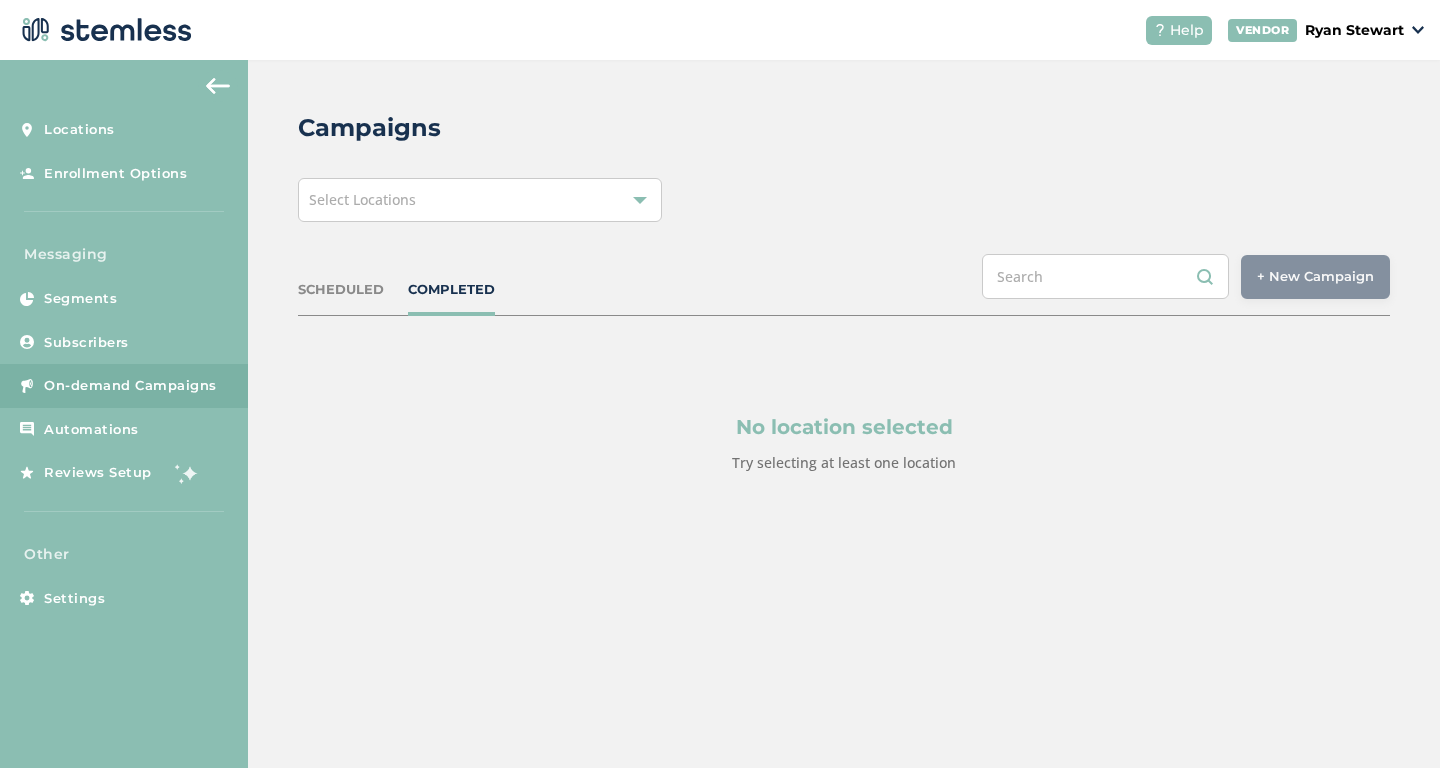 click on "Select Locations" at bounding box center [480, 200] 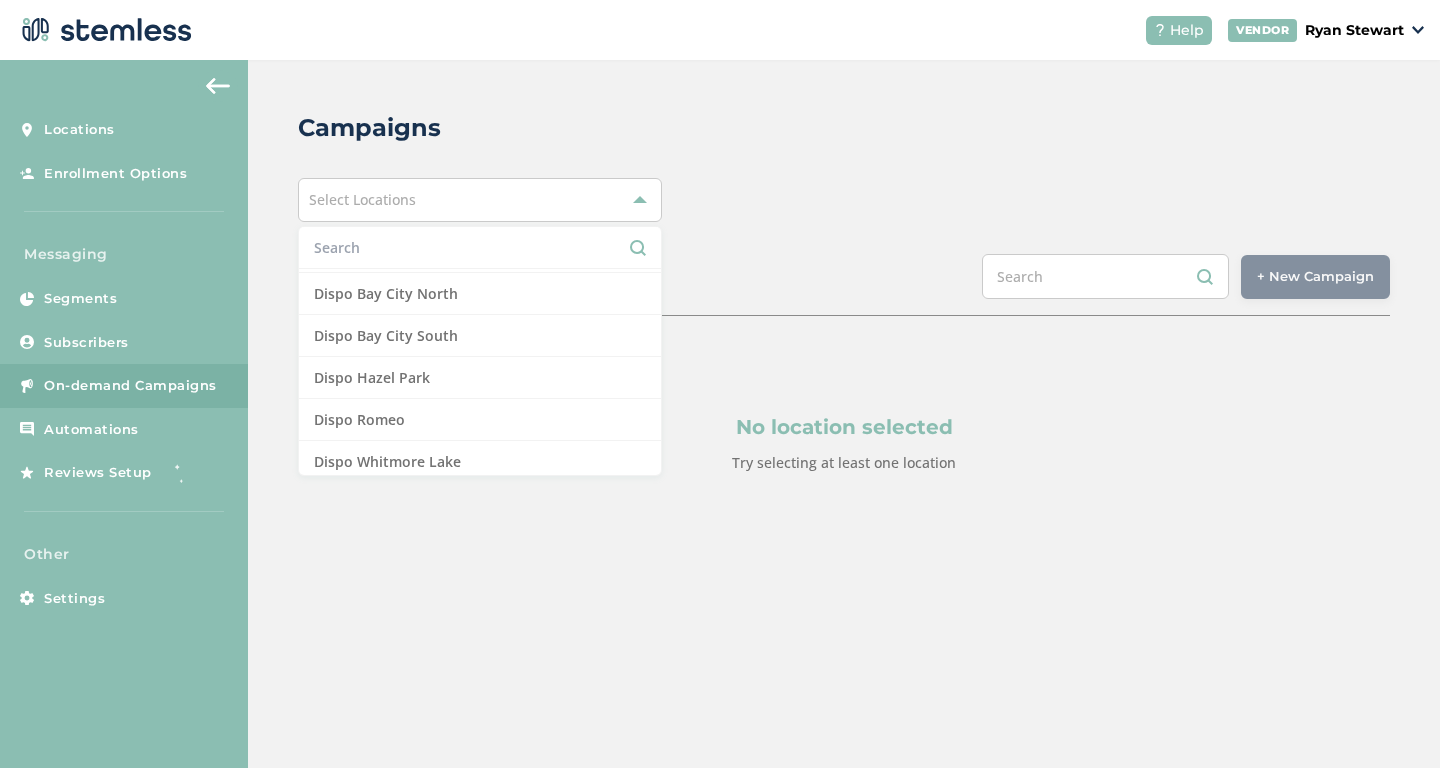 scroll, scrollTop: 414, scrollLeft: 0, axis: vertical 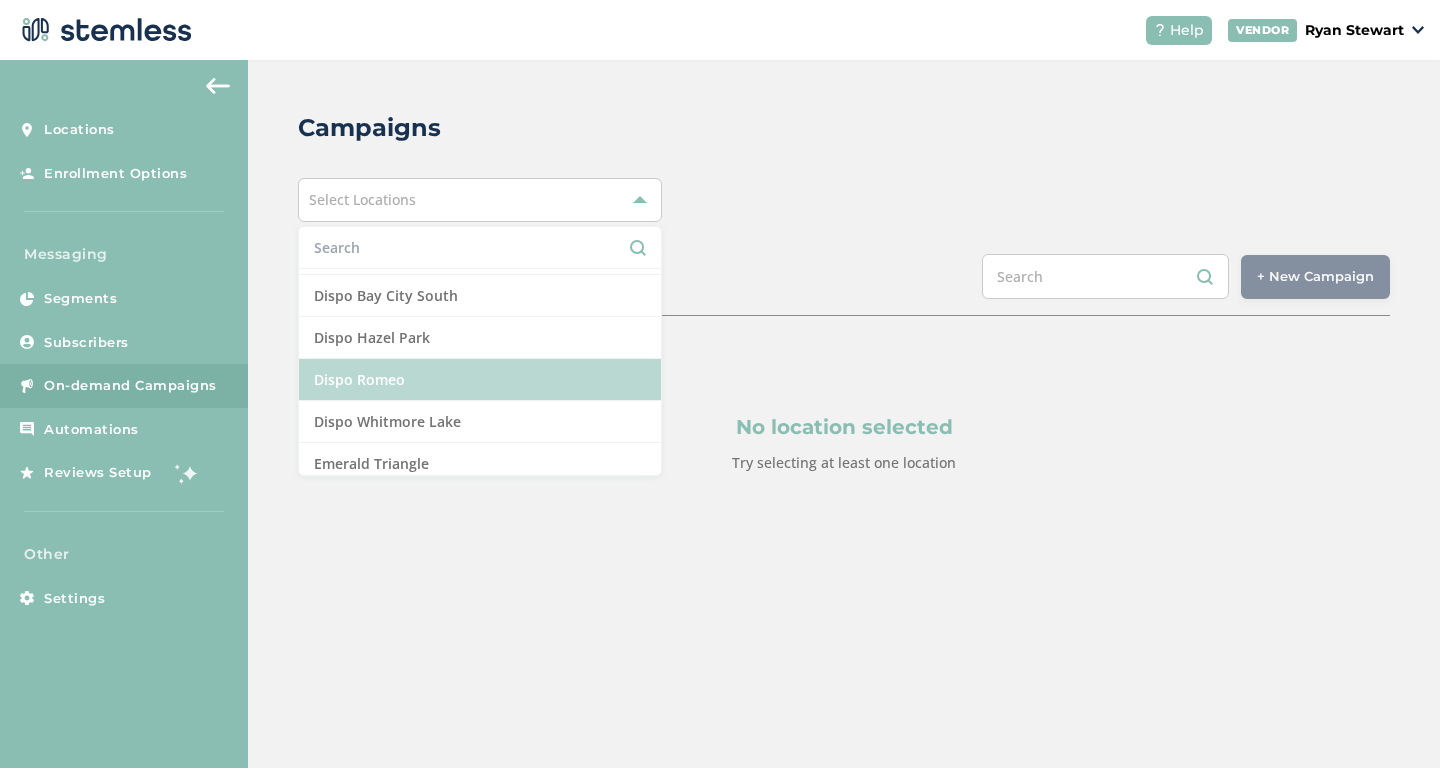 click on "Dispo Romeo" at bounding box center (480, 380) 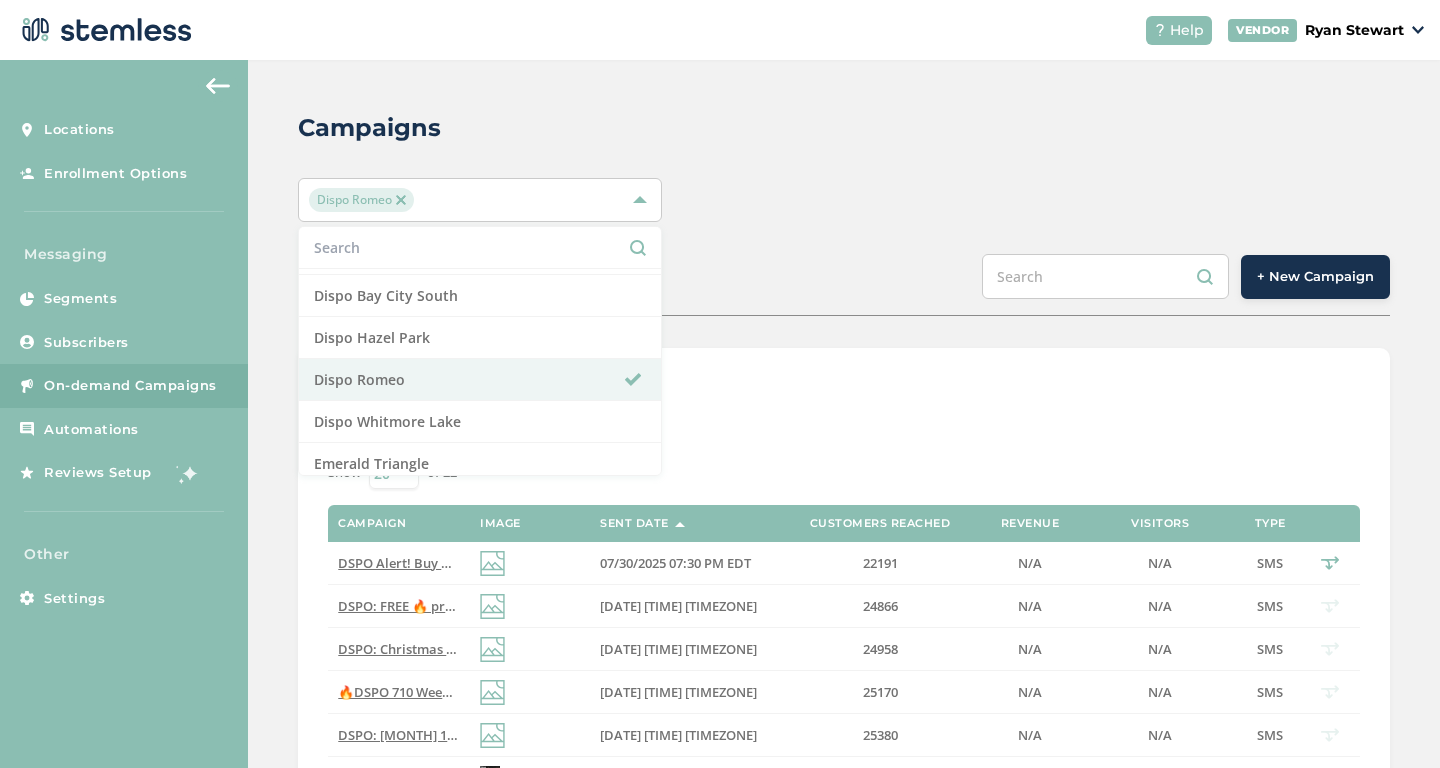 click on "SCHEDULED   COMPLETED  + New Campaign" at bounding box center (844, 285) 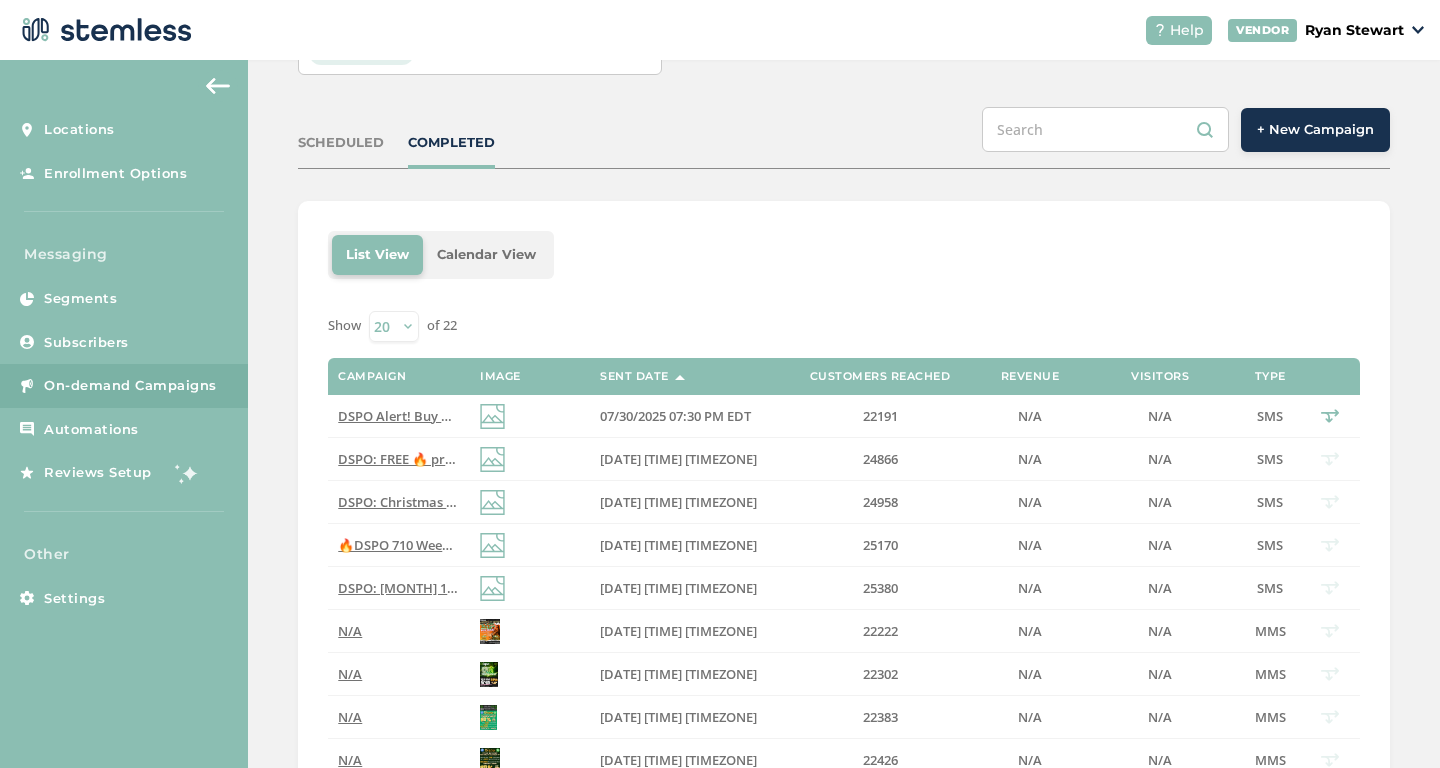 scroll, scrollTop: 0, scrollLeft: 0, axis: both 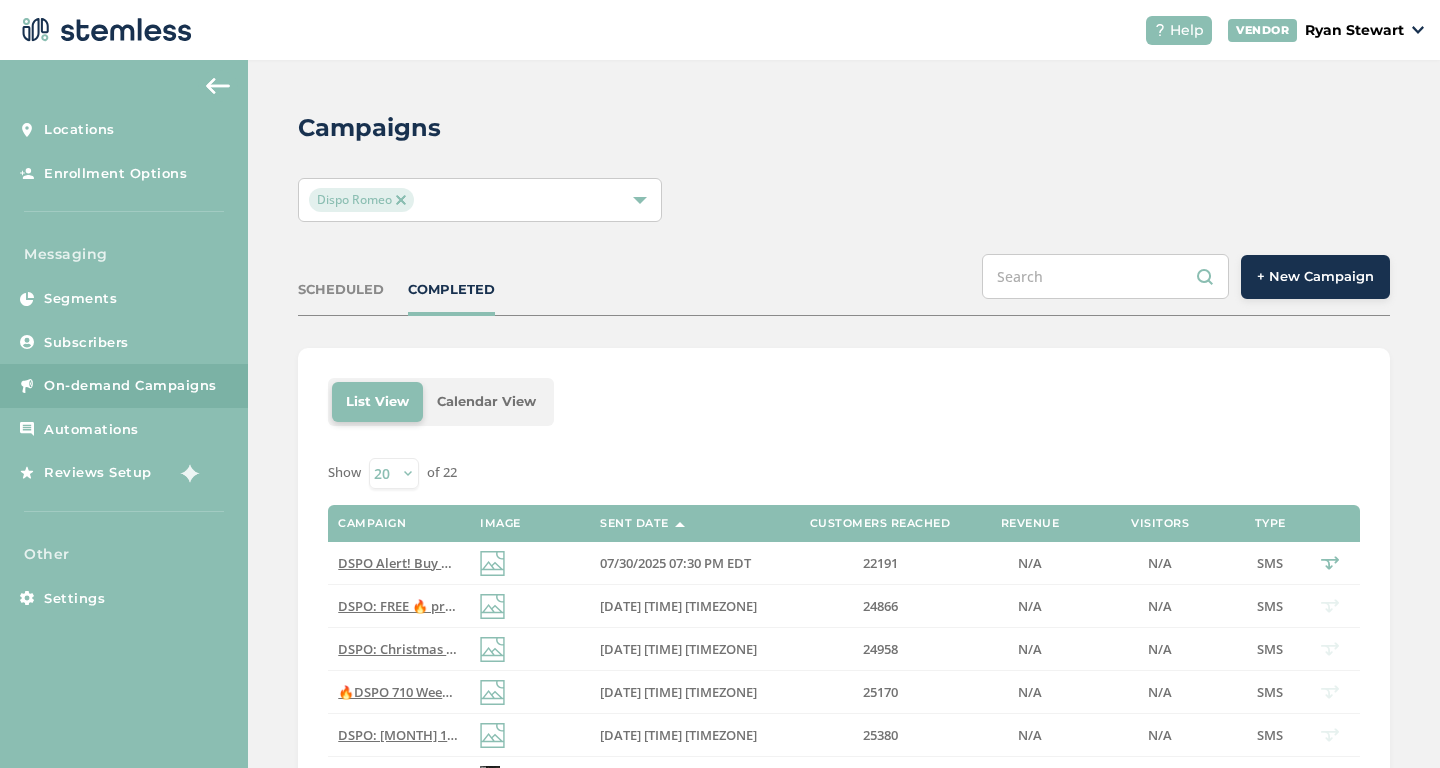 click at bounding box center [401, 200] 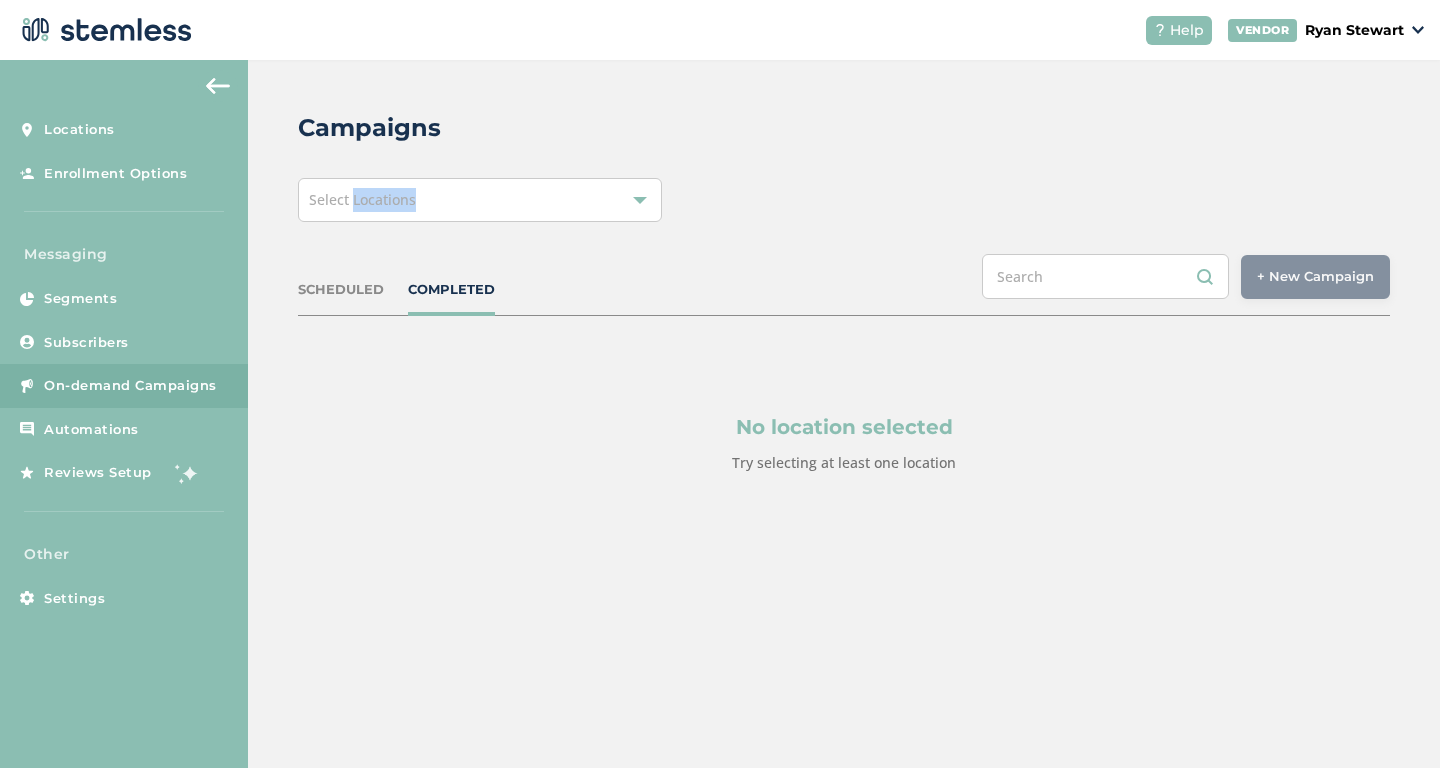 click on "Select Locations" at bounding box center [362, 199] 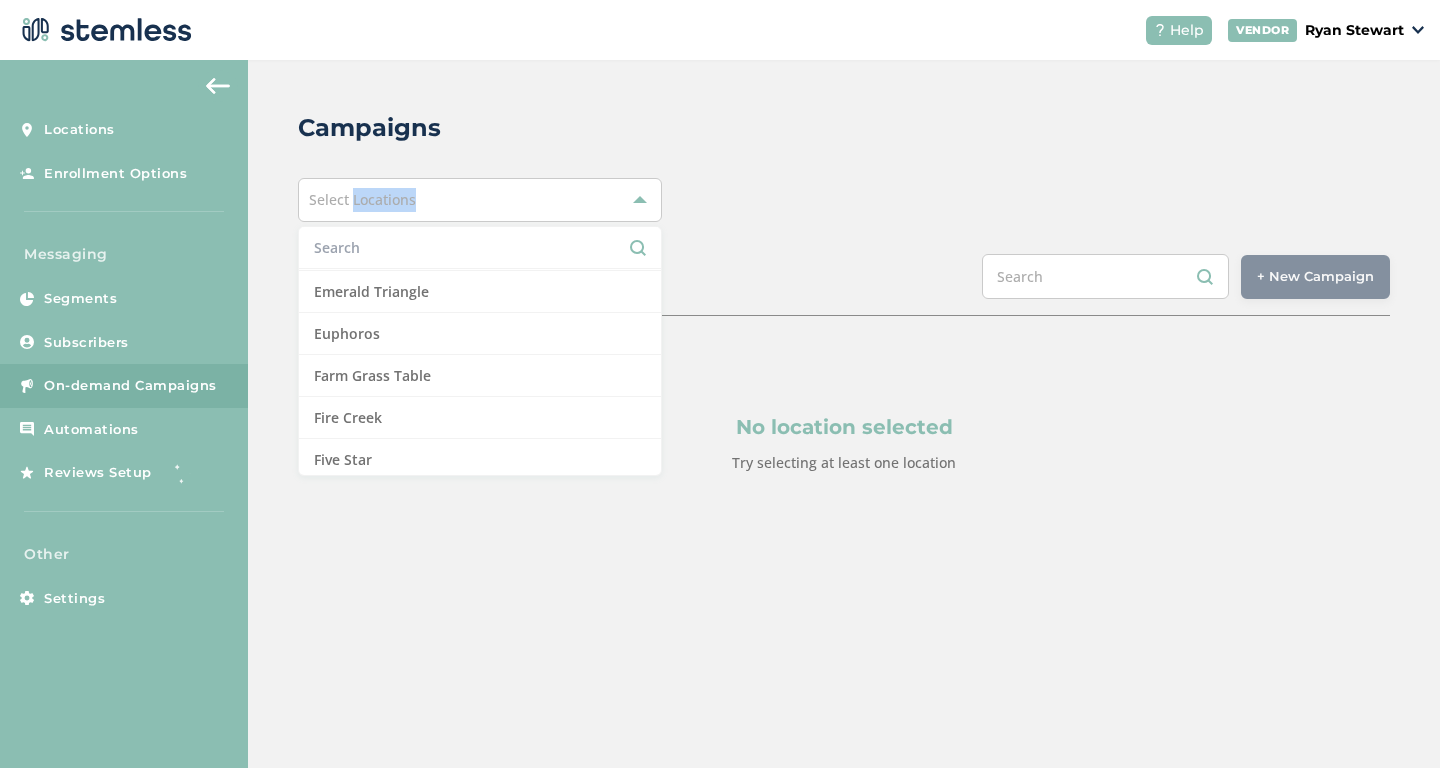 scroll, scrollTop: 680, scrollLeft: 0, axis: vertical 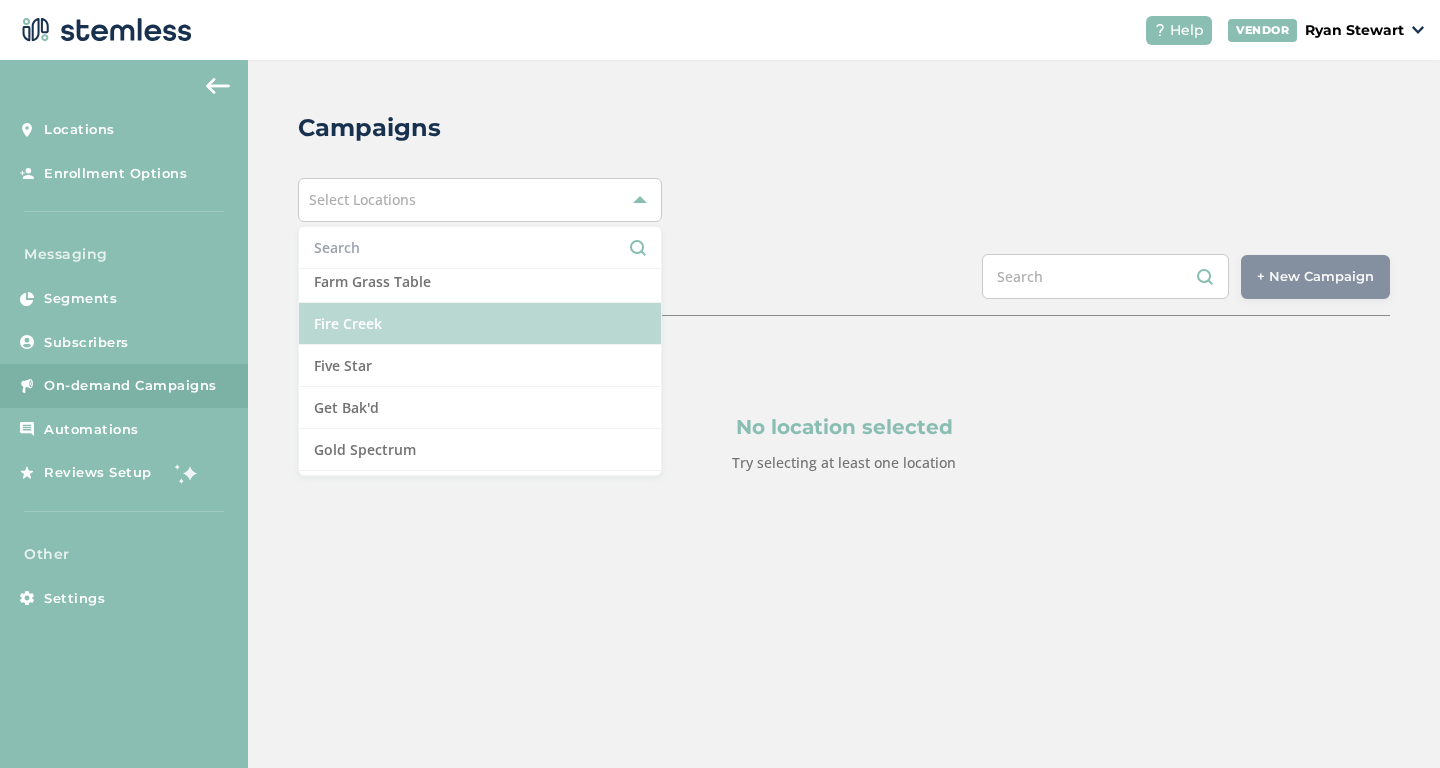 click on "Fire Creek" at bounding box center [480, 324] 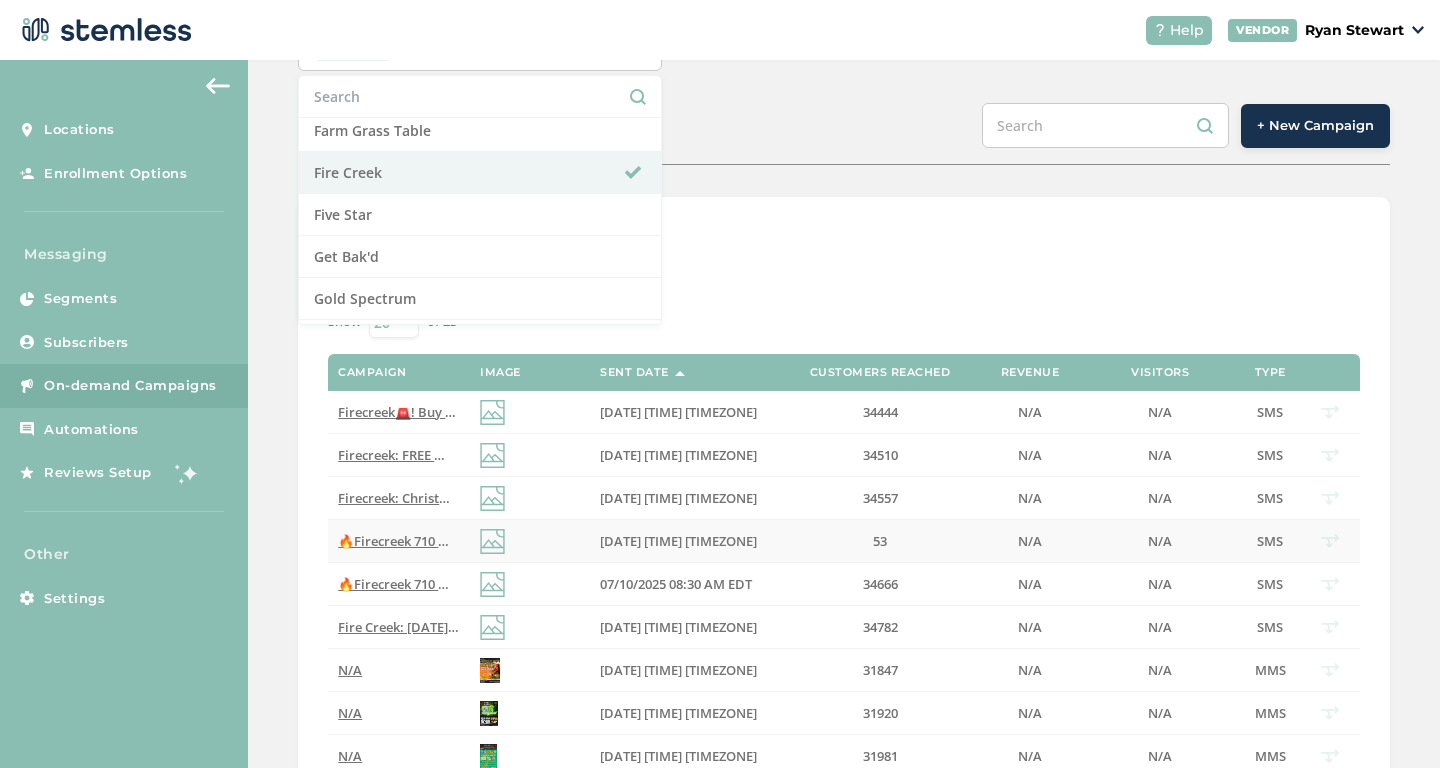 scroll, scrollTop: 163, scrollLeft: 0, axis: vertical 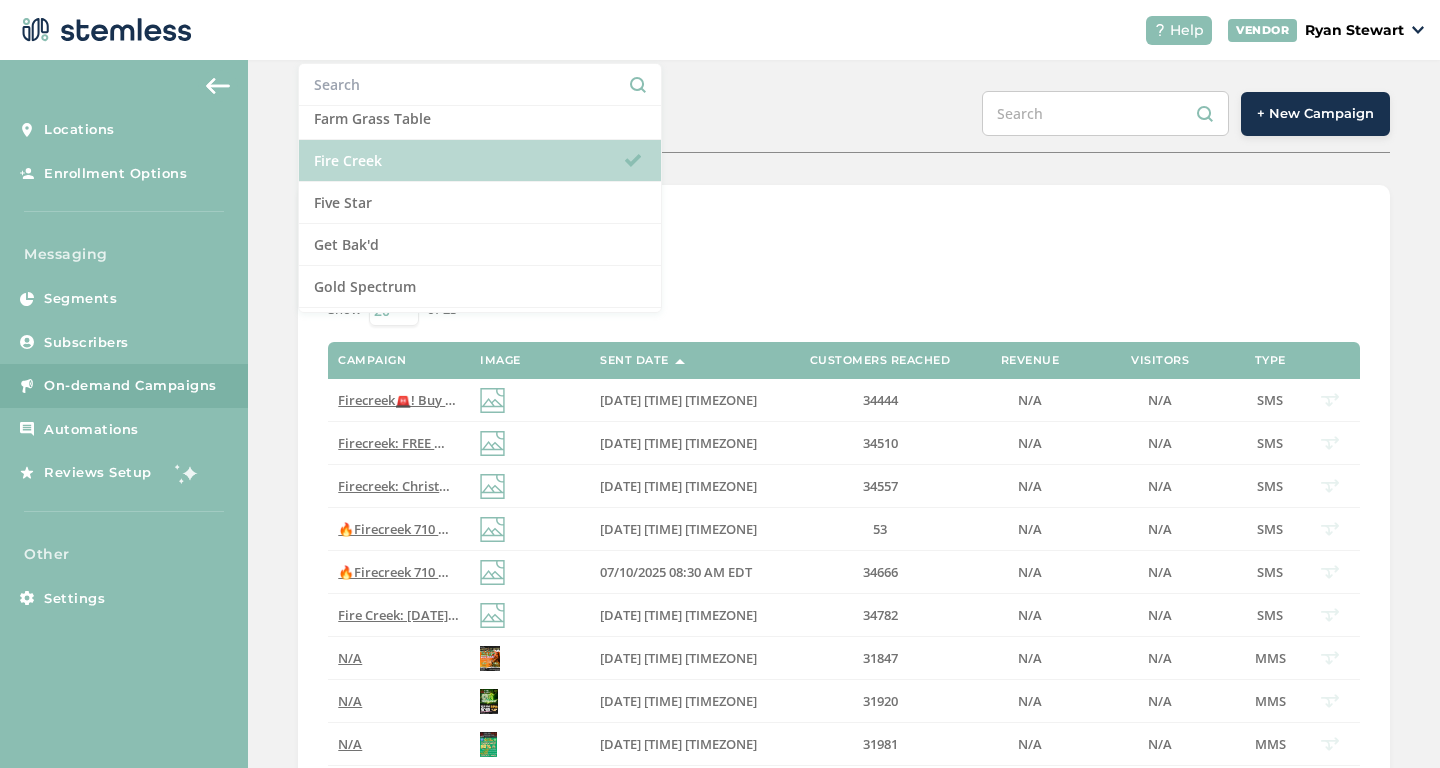 click on "Fire Creek" at bounding box center (480, 161) 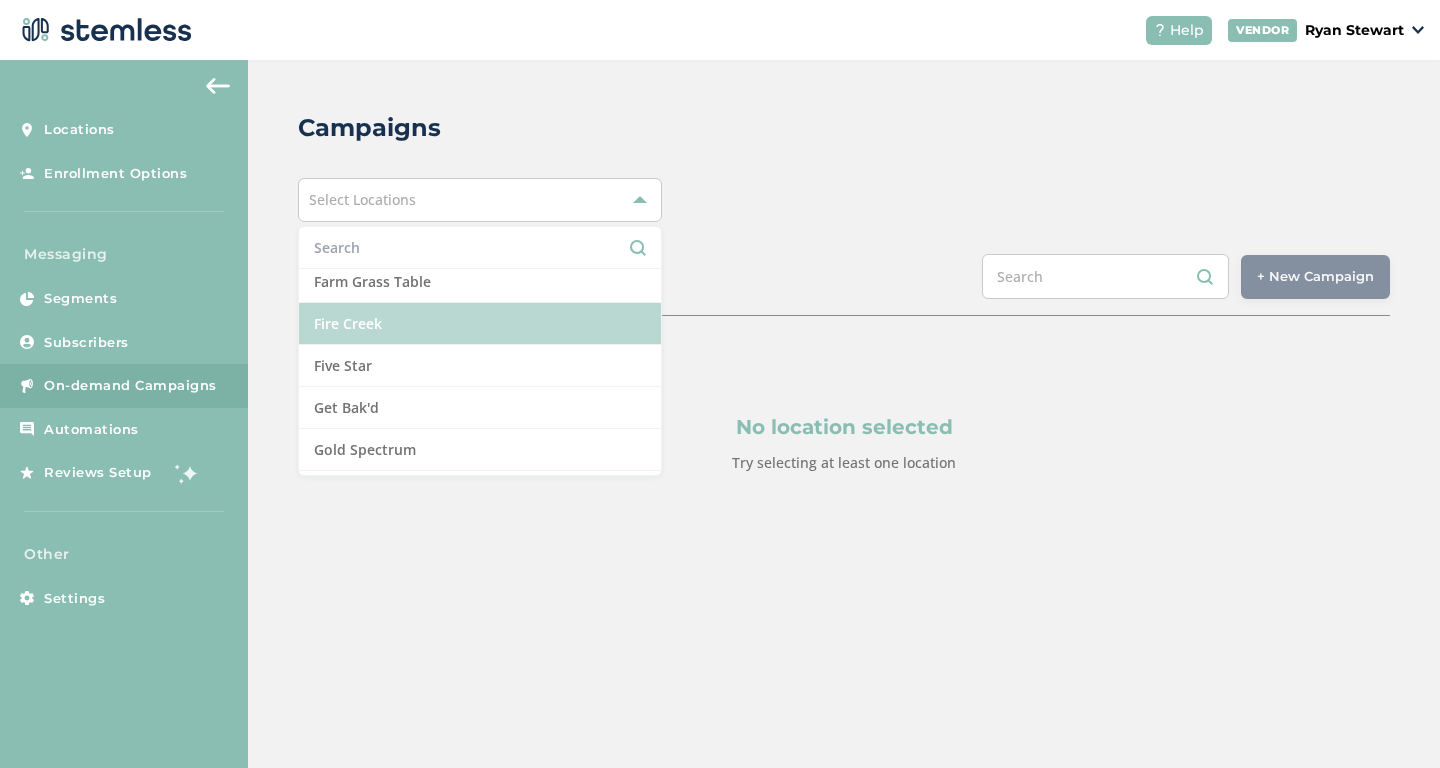 scroll, scrollTop: 0, scrollLeft: 0, axis: both 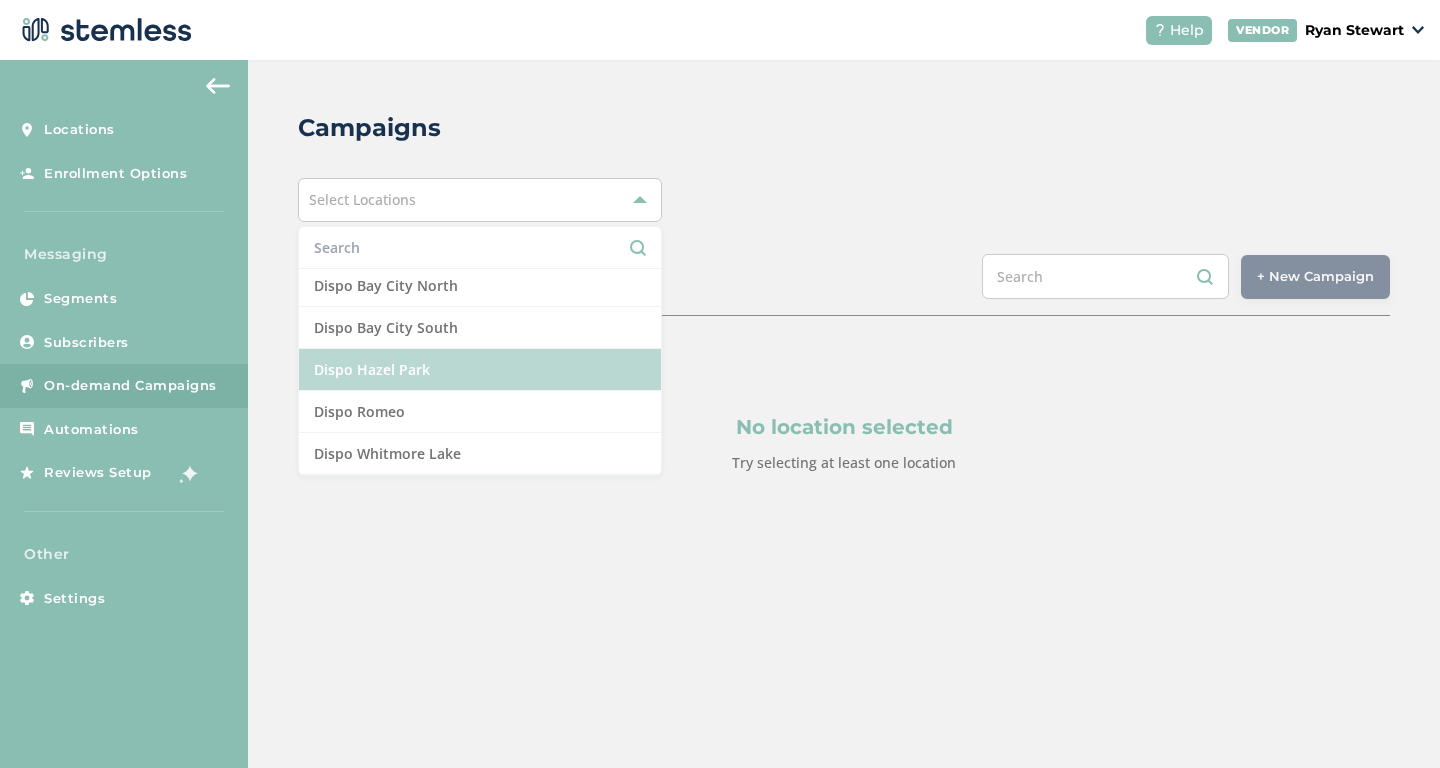 click on "Dispo Hazel Park" at bounding box center (480, 370) 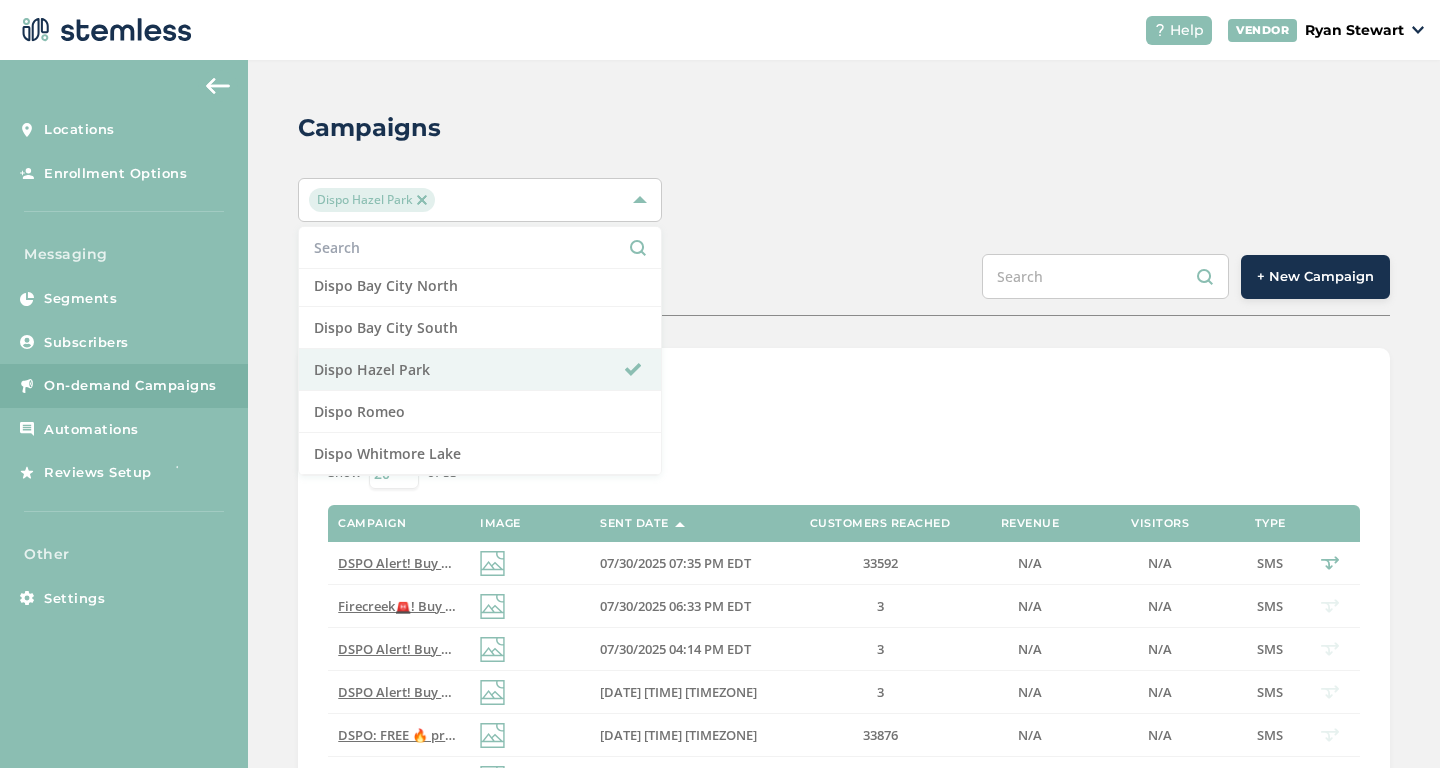 click on "List View Calendar View Show 20 50 100 of 53 Campaign Image Sent Date Customers Reached Revenue Visitors Type DSPO Alert! Buy a zip, get a half zip FREE! Plus HUGE savings on premier brands Thurs - Sun! See more in link Reply END to cancel [DATE] [TIME] [TIMEZONE] 33592 N/A N/A SMS Firecreek🚨! Buy a zip, get a zip FREE! Plus HUGE savings on premier brands Thurs - Sun! See more in link Reply END to cancel [DATE] [TIME] [TIMEZONE] 3 N/A N/A SMS DSPO Alert! Buy a zip, get a half zip FREE! Plus HUGE savings on premier brands Thurs - Sun! See more in link Reply END to cancel [DATE] [TIME] [TIMEZONE] 3 N/A N/A SMS DSPO Alert! Buy a zip, get a half zip FREE! Plus HUGE savings on select brands Thurs - Sun! See more in link Reply END to cancel [DATE] [TIME] [TIMEZONE] 3 N/A N/A SMS DSPO: FREE 🔥 products for everyone this weekend only! Plus Huge Hyman specials. Tap link for more details! Reply END to cancel [DATE] [TIME] [TIMEZONE] 33876" at bounding box center [844, 890] 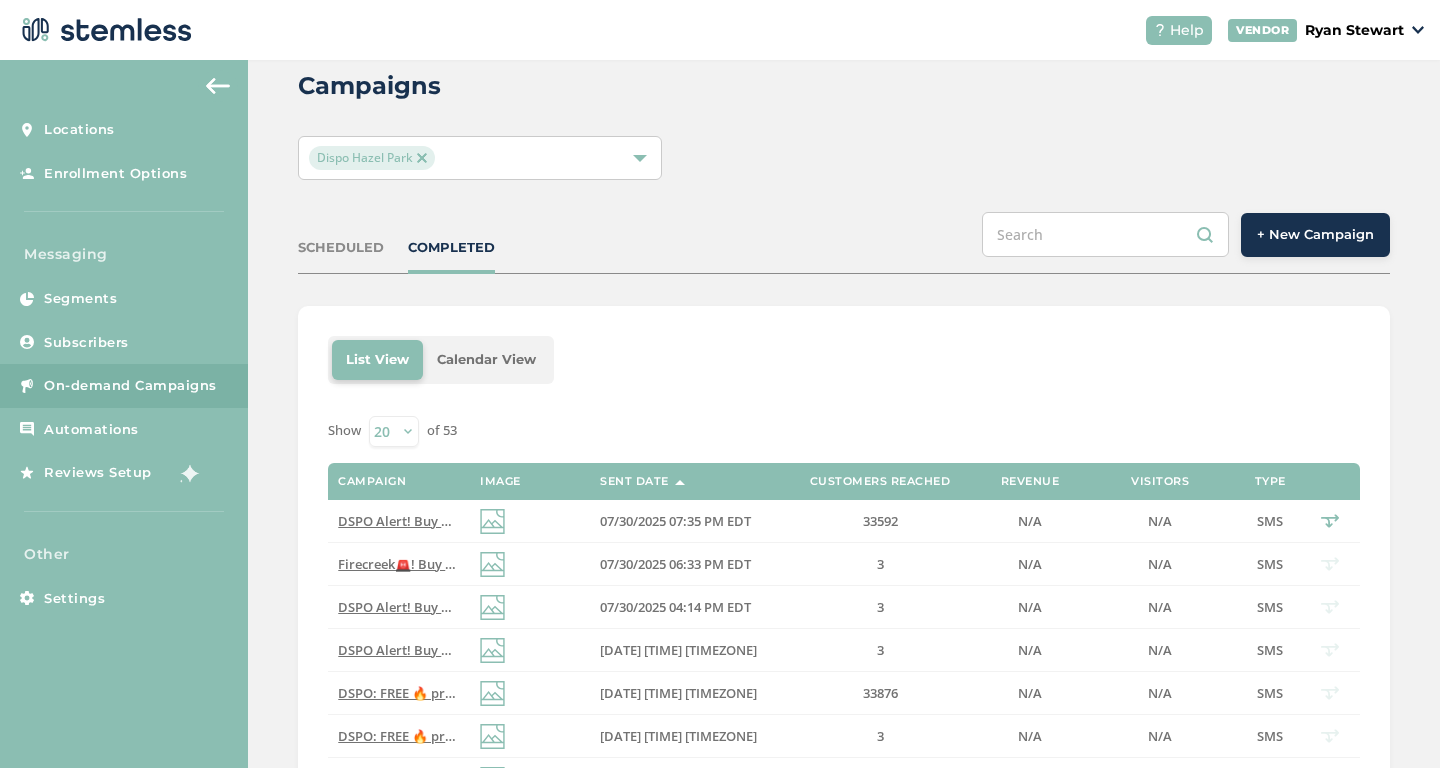 scroll, scrollTop: 0, scrollLeft: 0, axis: both 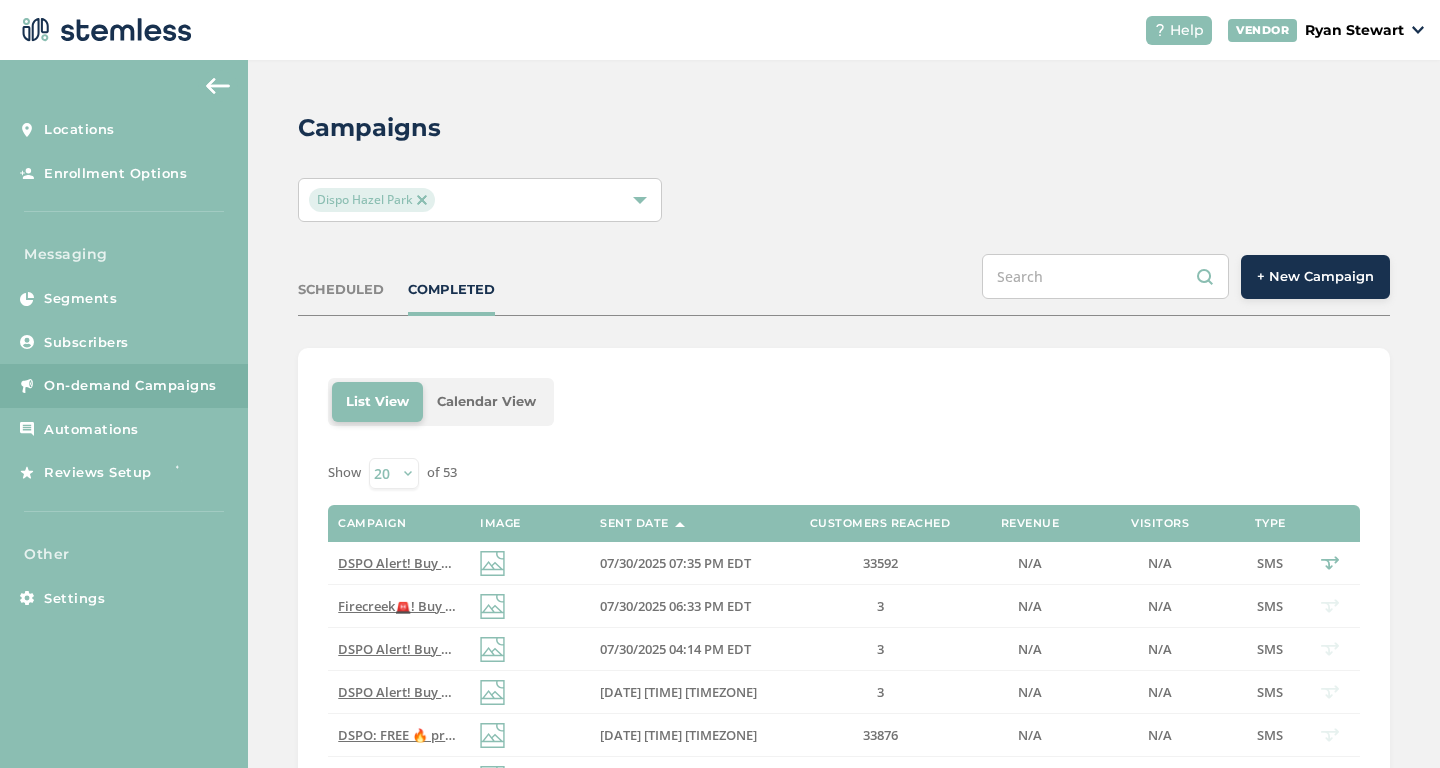 click at bounding box center (422, 200) 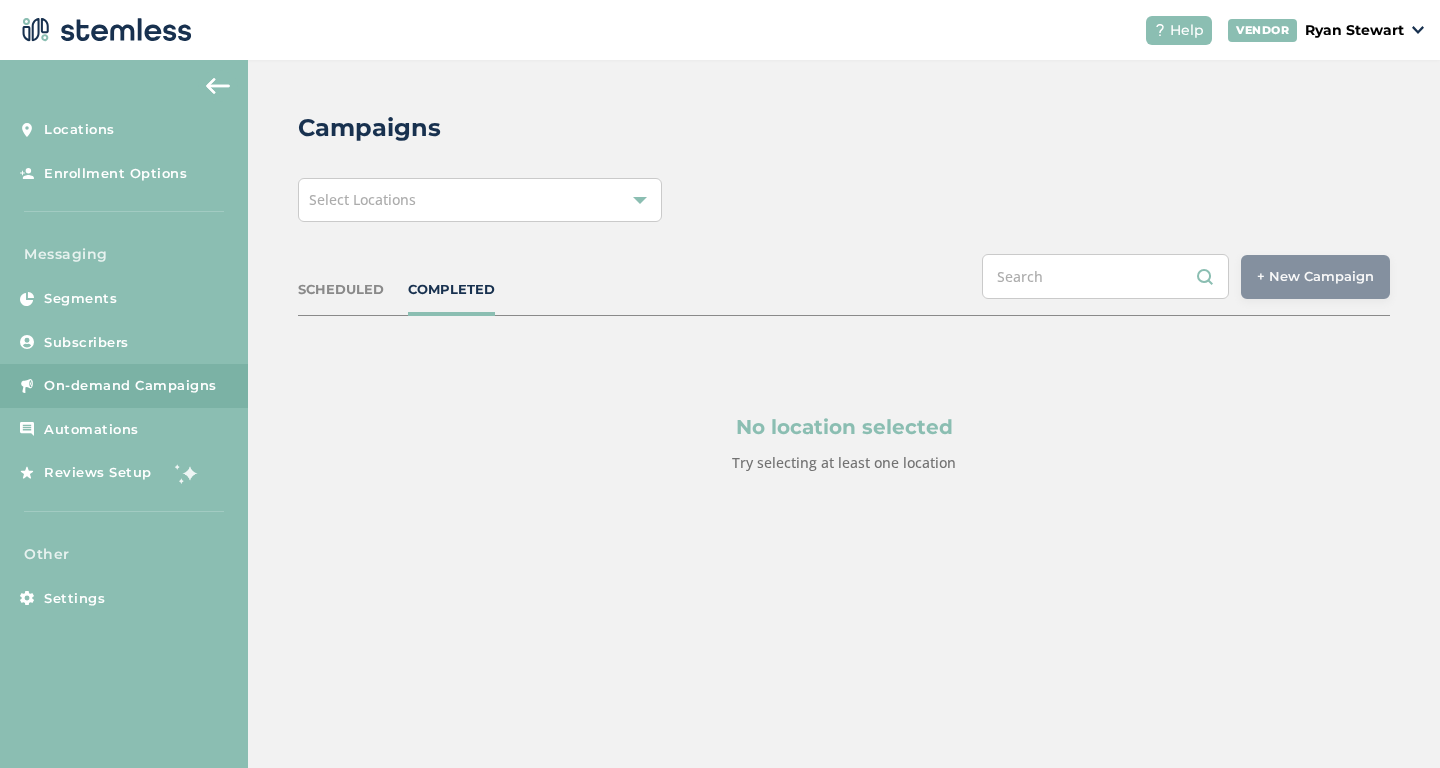 click on "Select Locations" at bounding box center [480, 200] 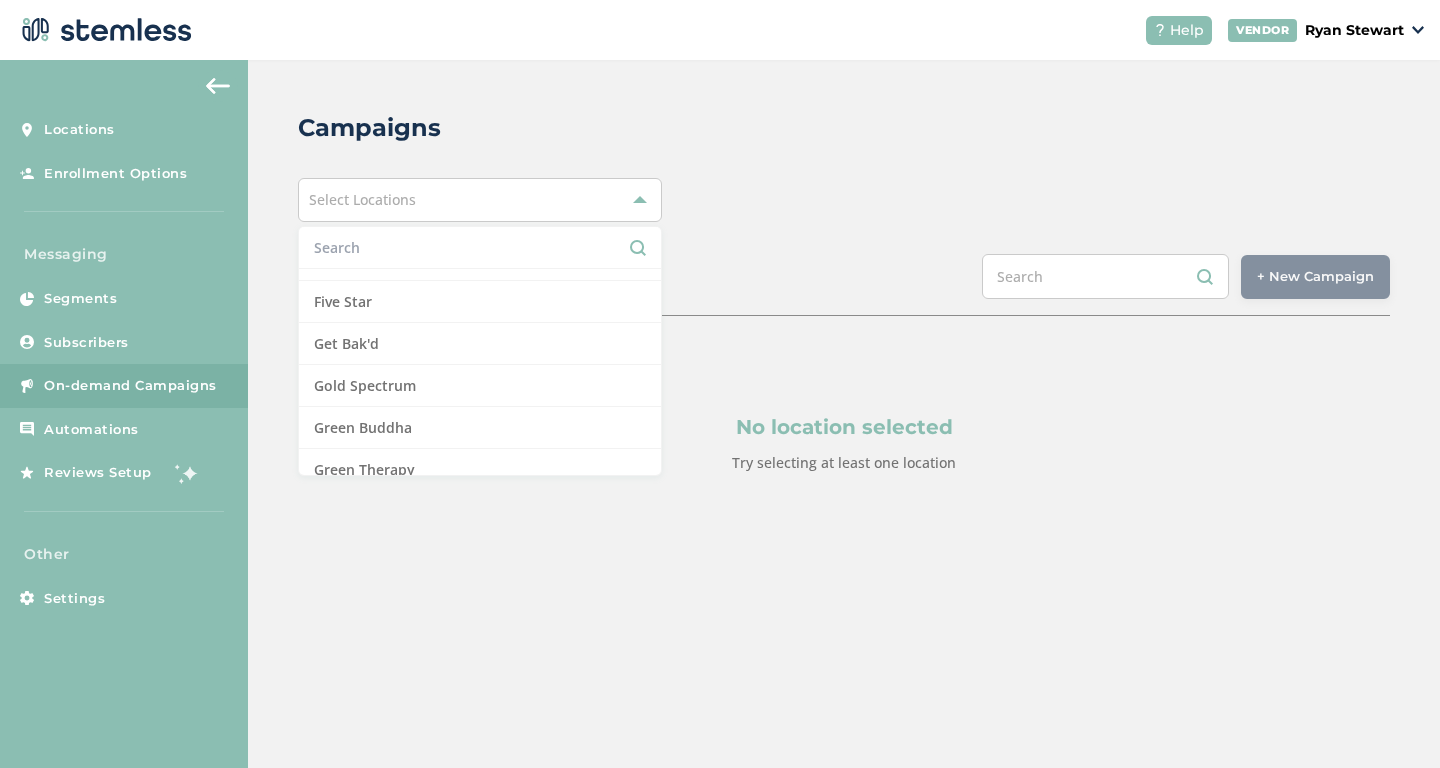 scroll, scrollTop: 742, scrollLeft: 0, axis: vertical 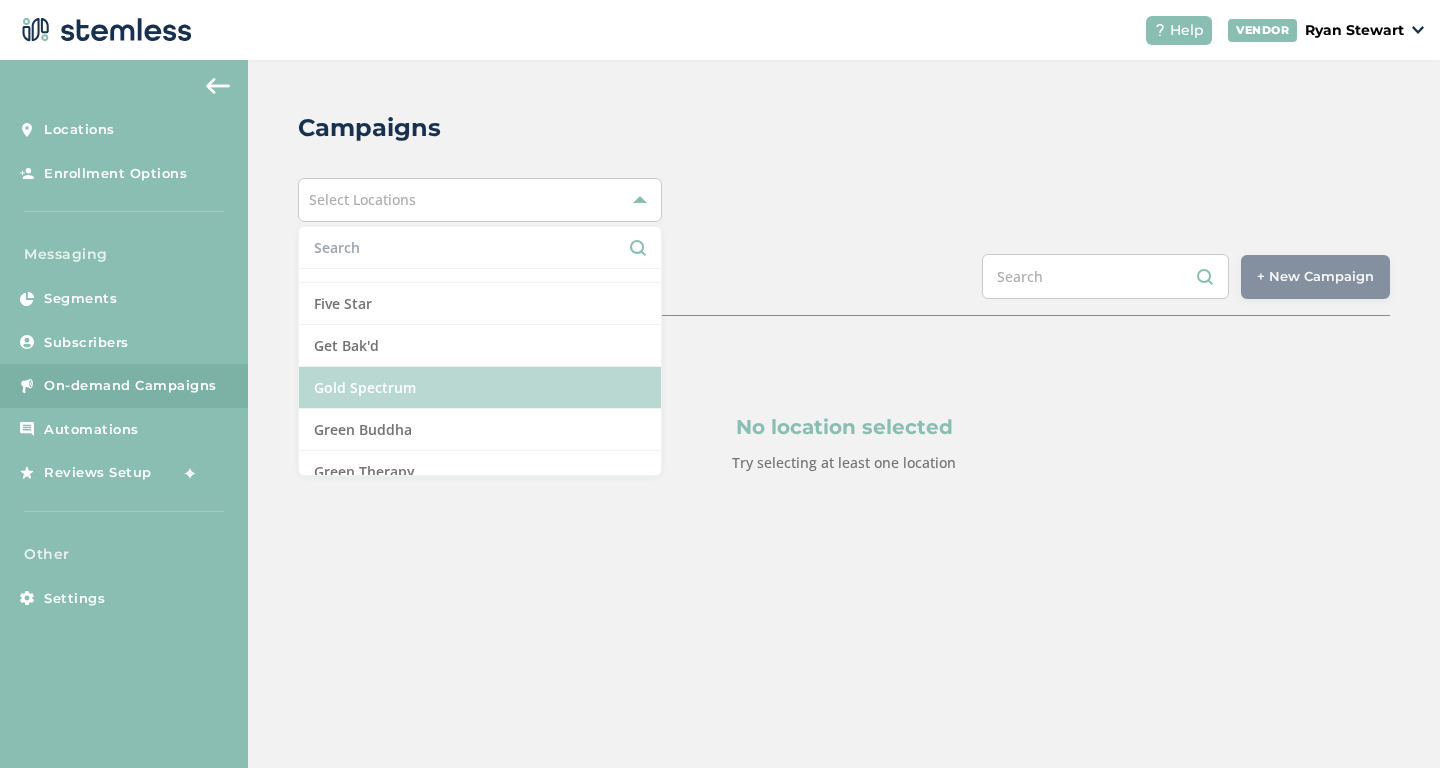 click on "Gold Spectrum" at bounding box center [480, 388] 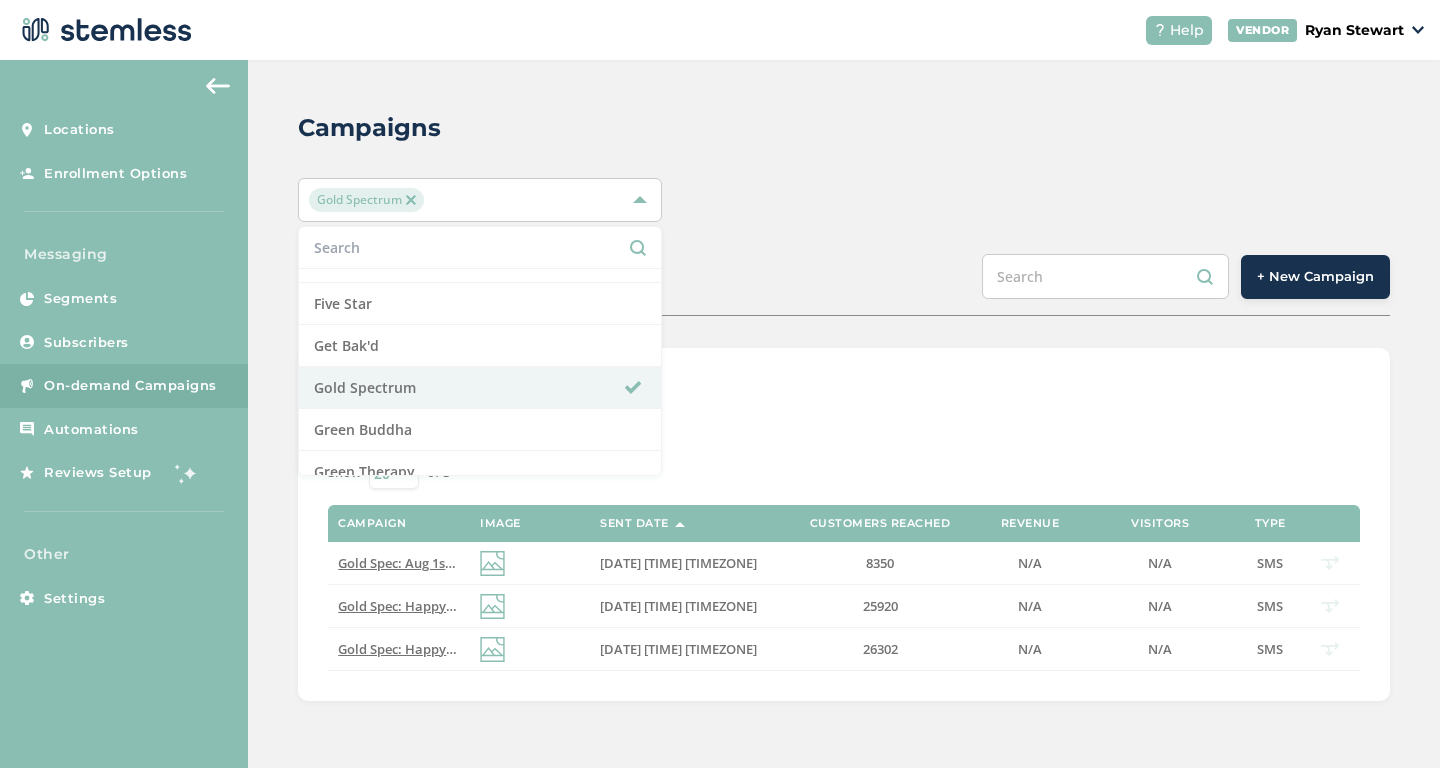 click on "Campaigns Gold Spectrum Select All Amazing Botanicals Berna Leno Dispensary Bloom City - Ann Arbor Bloom City - Kalamazoo Cannabis Club Cannabis clubhouse Cannasseur Crescent Canna Dispo Bay City North Dispo Bay City South Dispo Hazel Park Dispo Romeo Dispo Whitmore Lake Emerald Triangle Euphoros Farm Grass Table Fire Creek Five Star Get Bak'd Gold Spectrum Green Buddha Green Therapy Happy Hippo Jester's Joint Joyology - All (minus Centerline) Joyology - Centerline King Tut's Cannabis Klamath Falls Cannabis Lava Leaf Organics Lucky Lion March and Ash Mellow Fellow Moses Roses Muha Meds Mystic Cannabis Burr Oak Mystic Cannabis Memphis Nexleaf oHHo Red Star Redi Roadrunner Organics Rogue Valley Cannabis Royal Kush Slocal Root - Grover Beach Slocal Roots - Root One Slocal Roots - San Luis Obispo Sluggers Smokeland Spores Detroit Sugarbudz The Re-Up The Row House Trap Stars New Buffalo SCHEDULED Show" at bounding box center (844, 405) 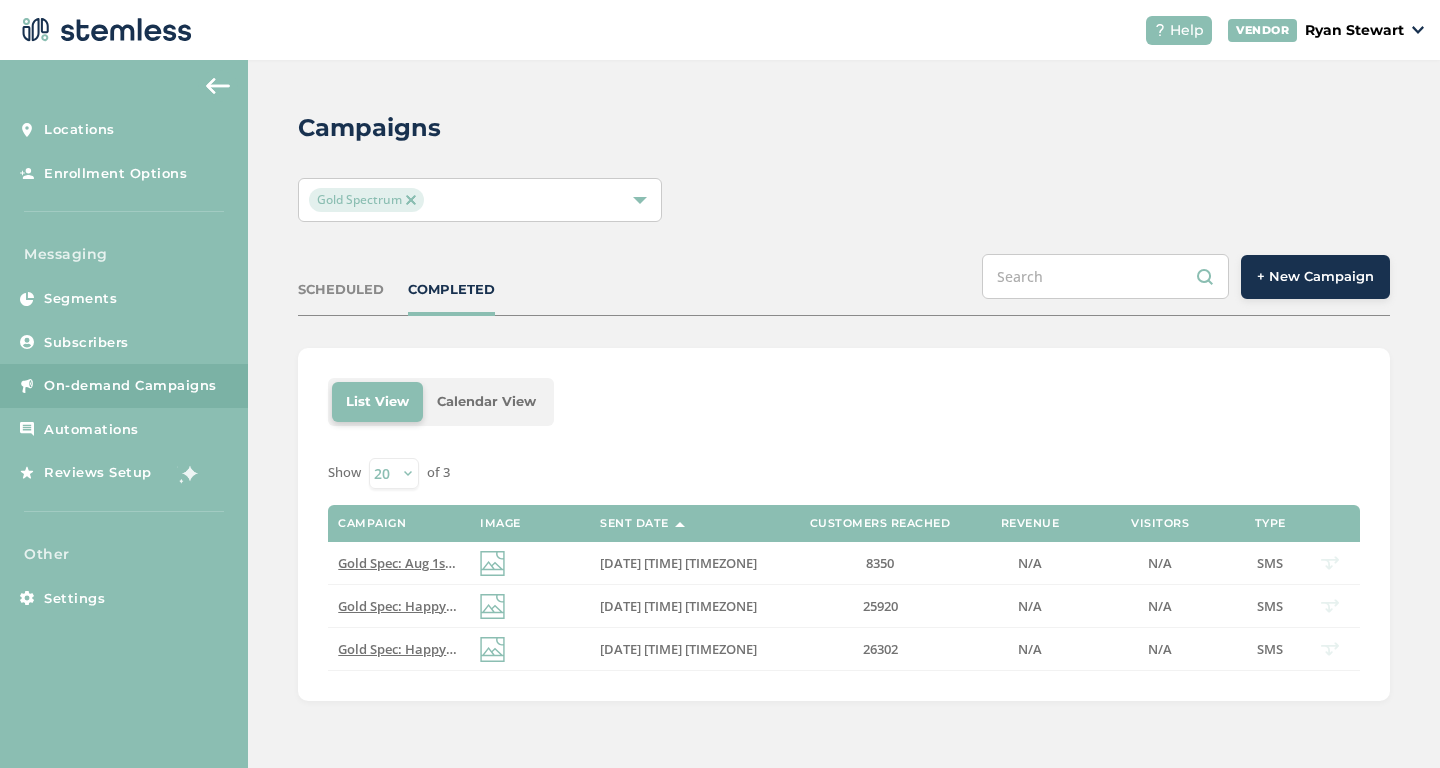 click at bounding box center [411, 200] 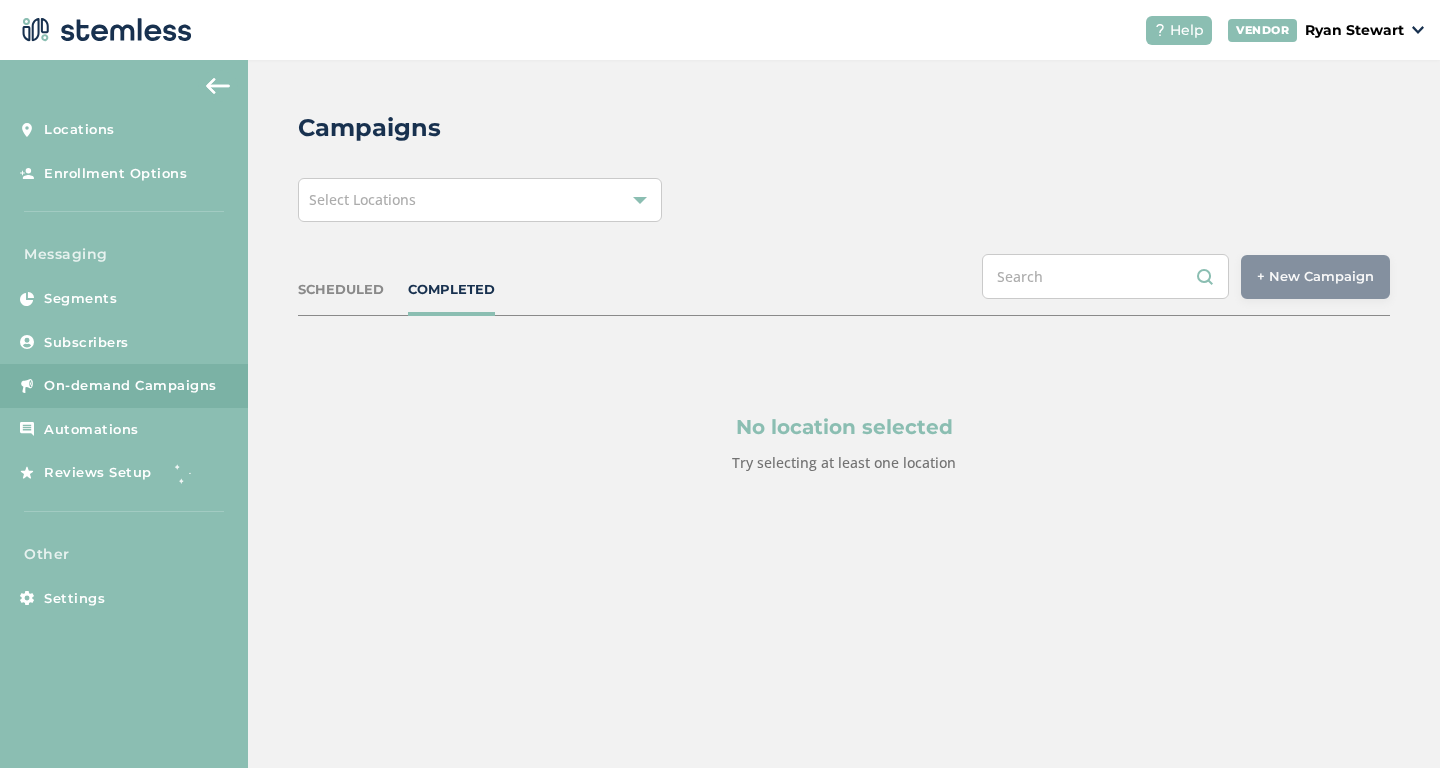 click on "Select Locations" at bounding box center [362, 199] 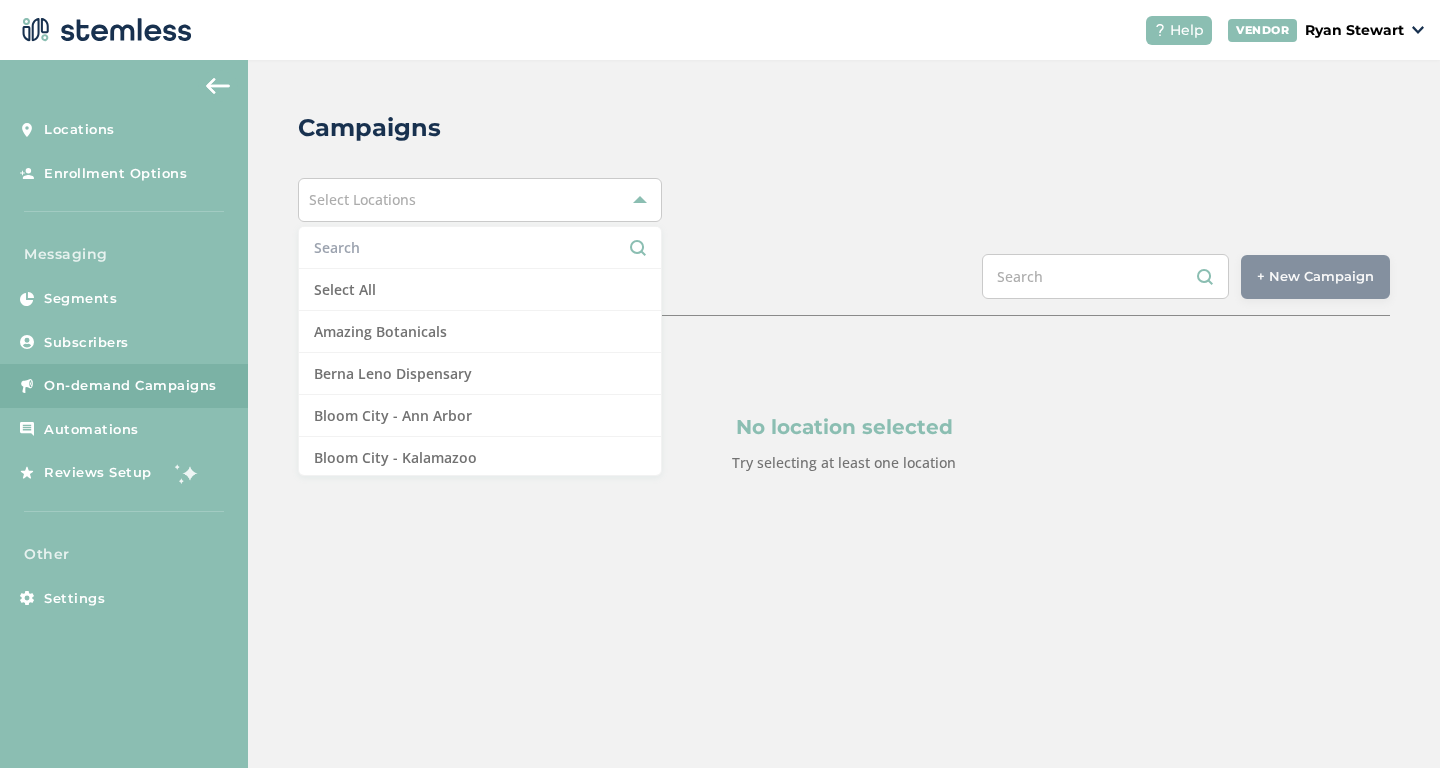 click at bounding box center [480, 247] 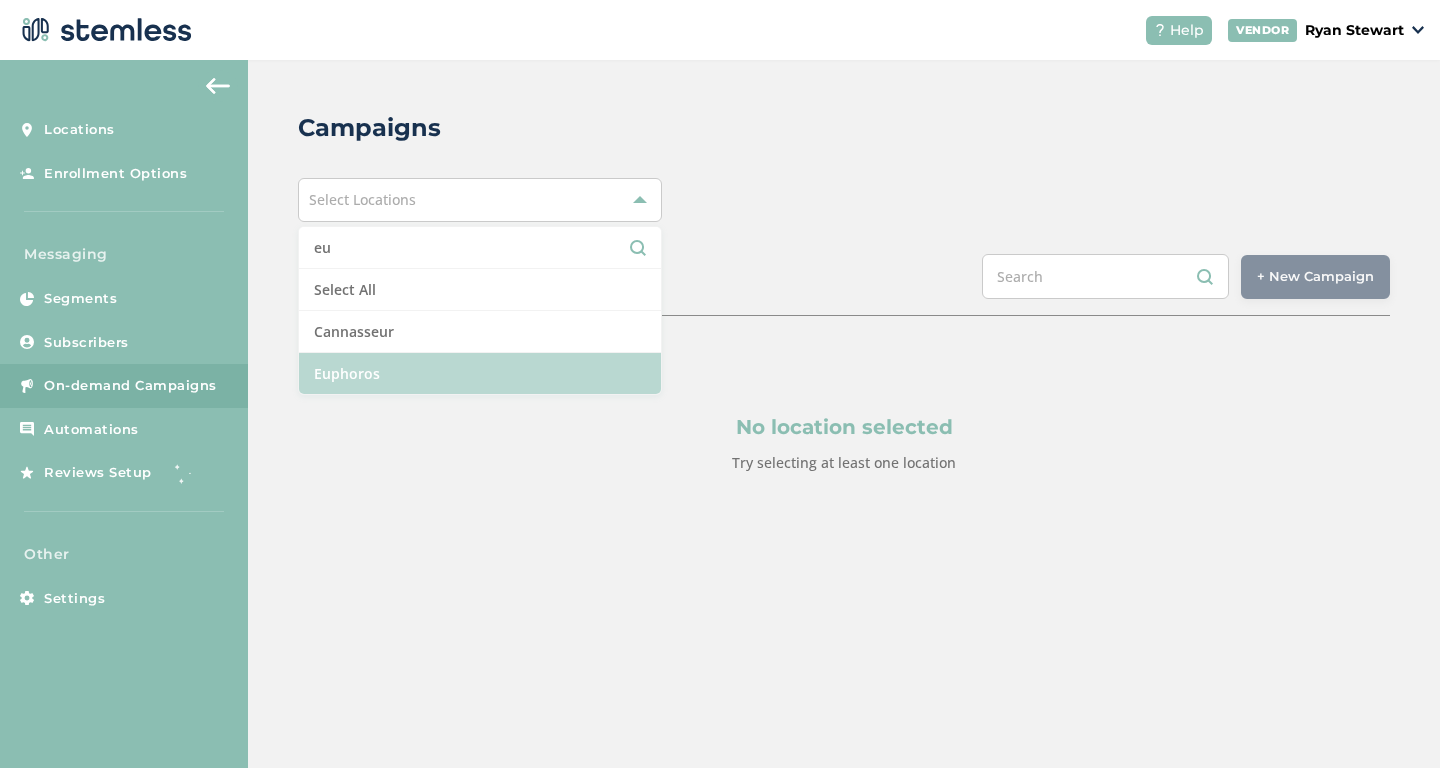 type on "eu" 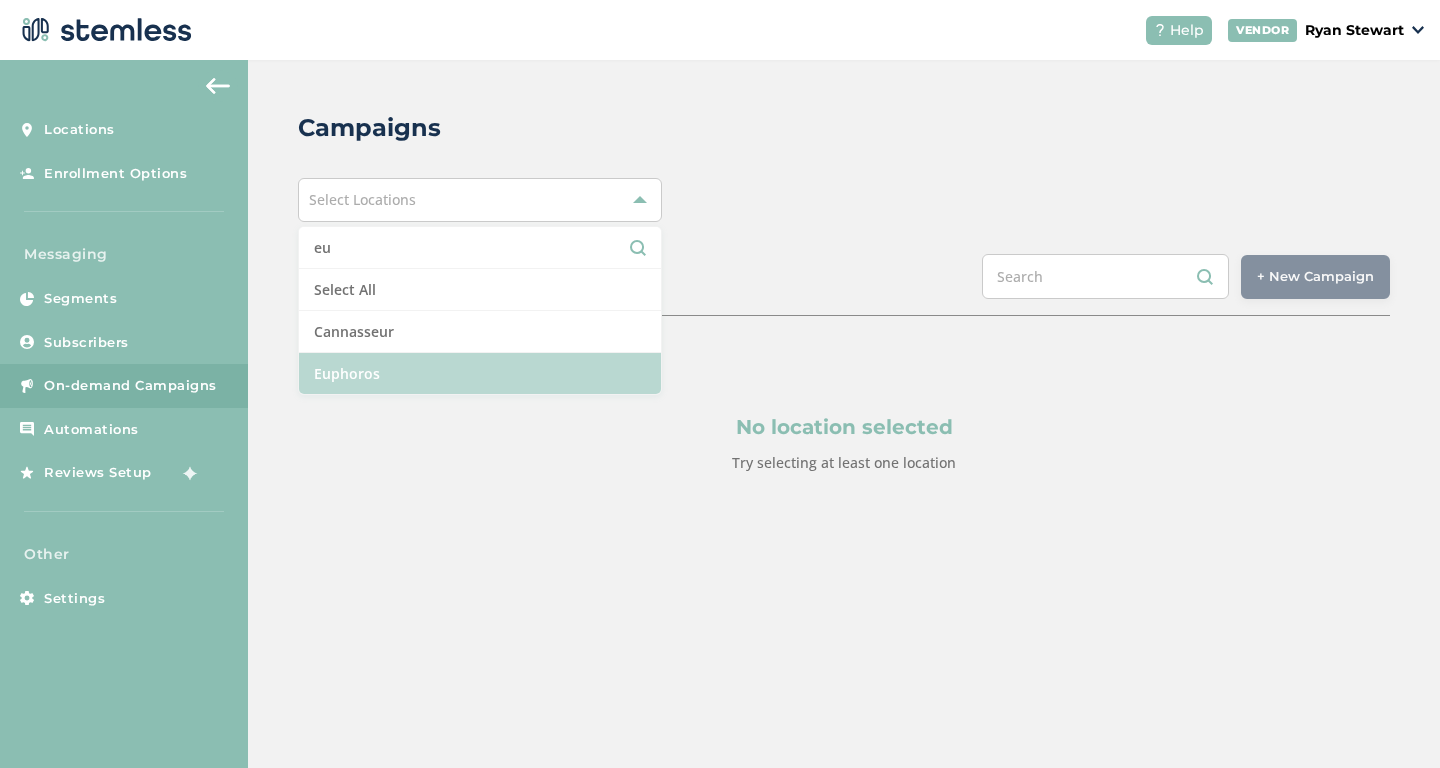 click on "Euphoros" at bounding box center (480, 373) 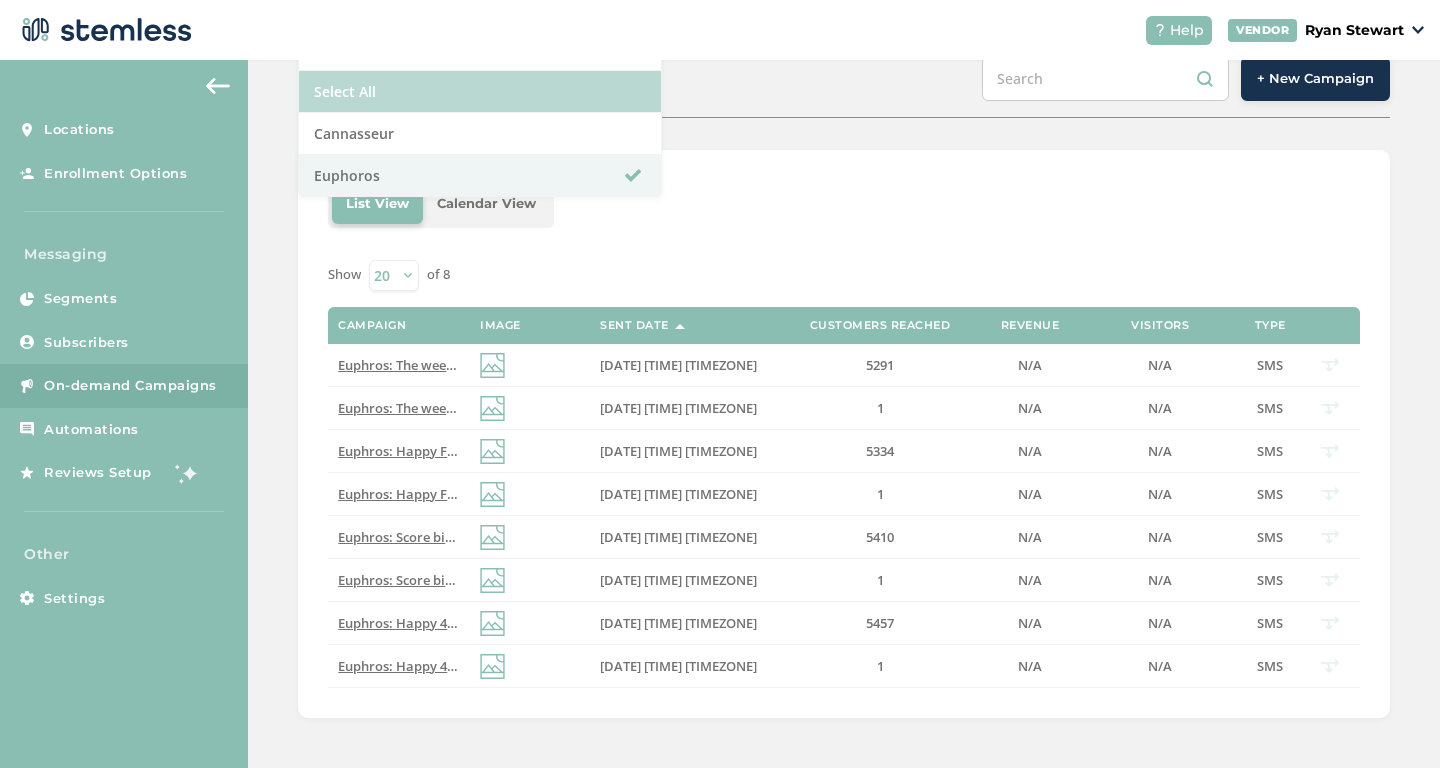 scroll, scrollTop: 180, scrollLeft: 0, axis: vertical 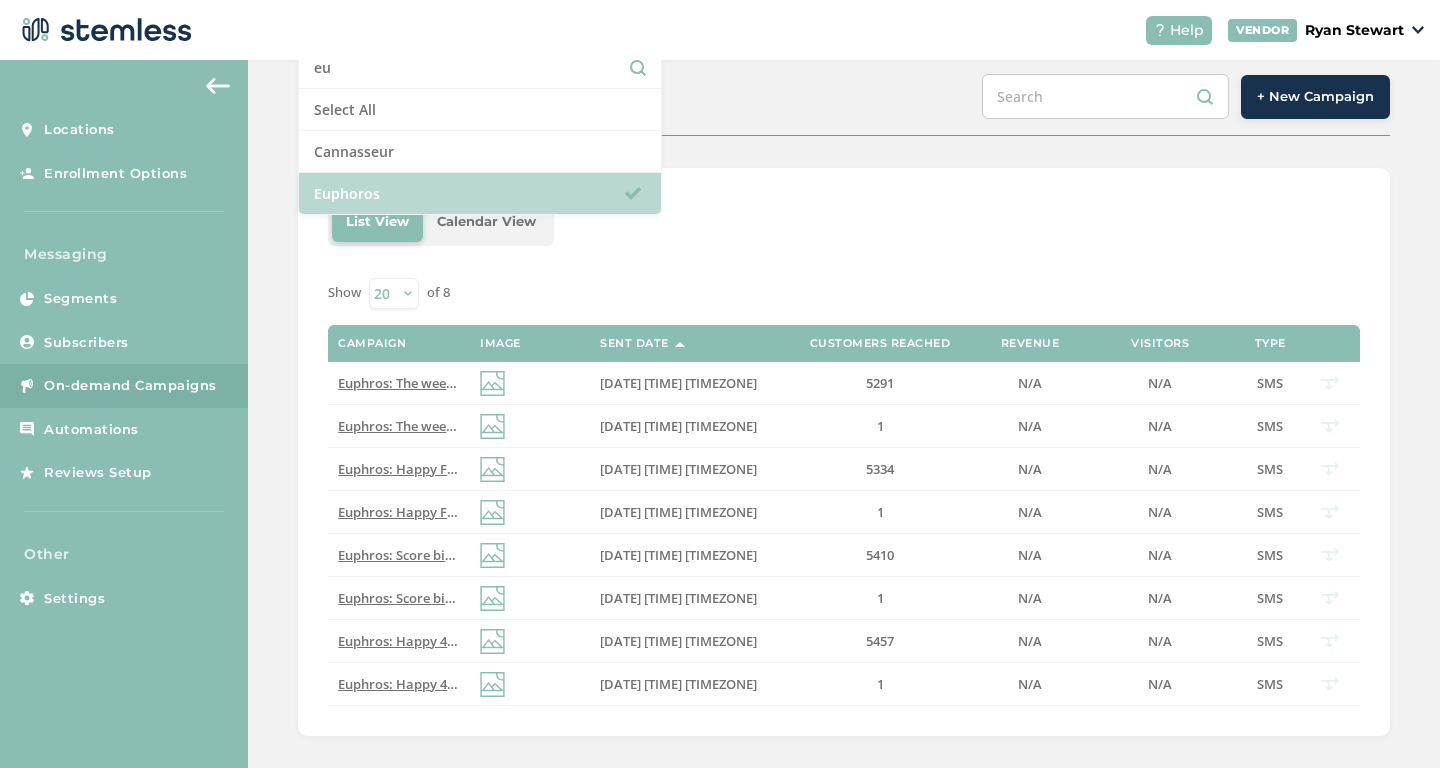 click on "Euphoros" at bounding box center (480, 193) 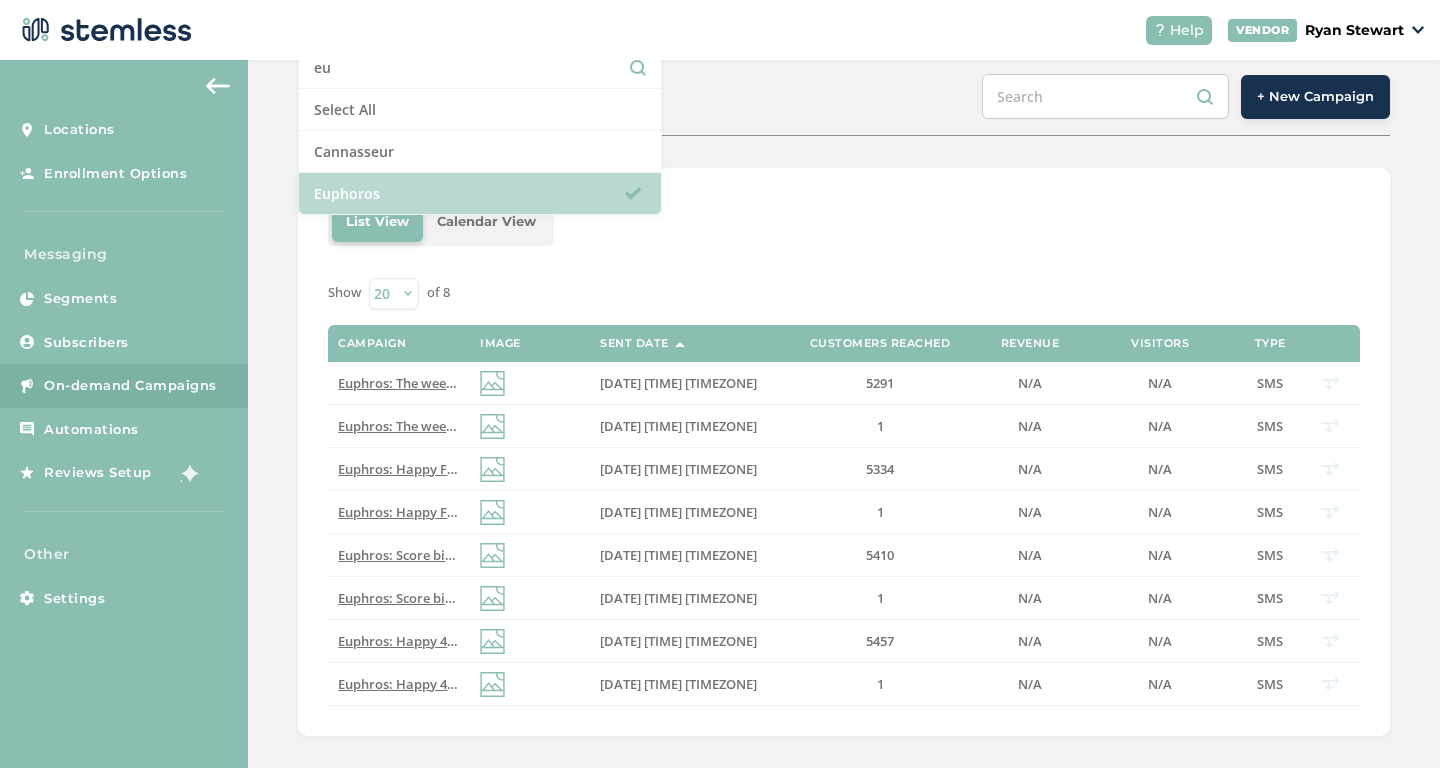 scroll, scrollTop: 0, scrollLeft: 0, axis: both 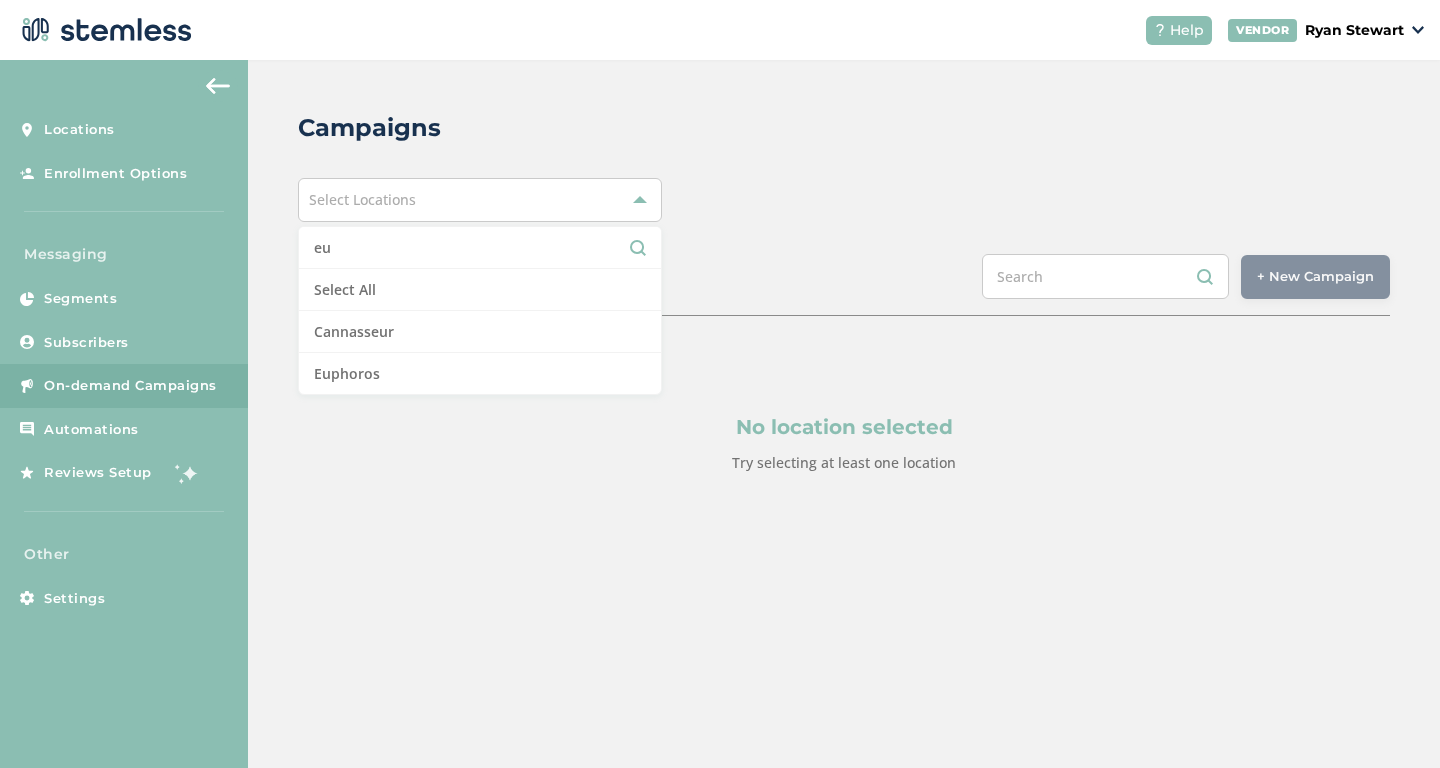 click on "Select Locations" at bounding box center (480, 200) 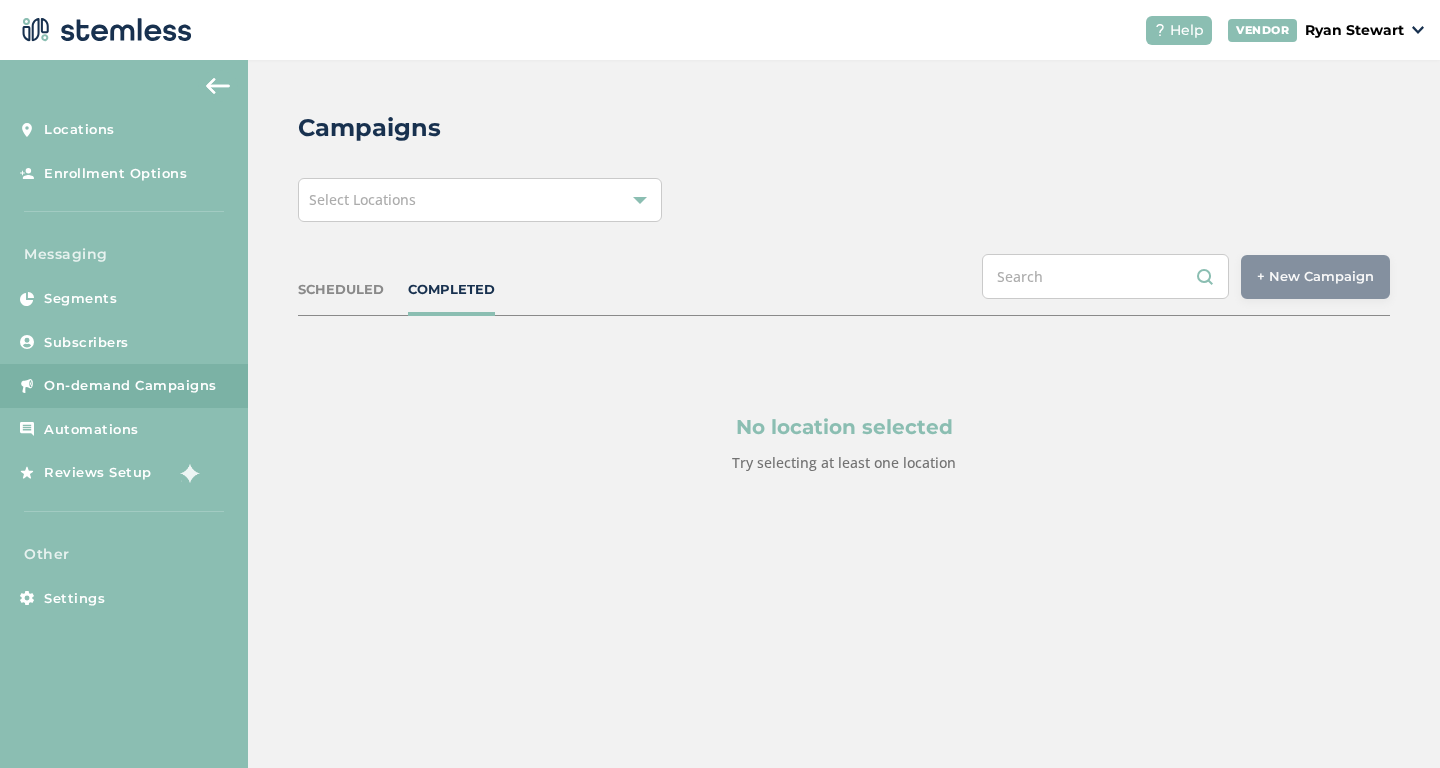 click on "Select Locations" at bounding box center [362, 199] 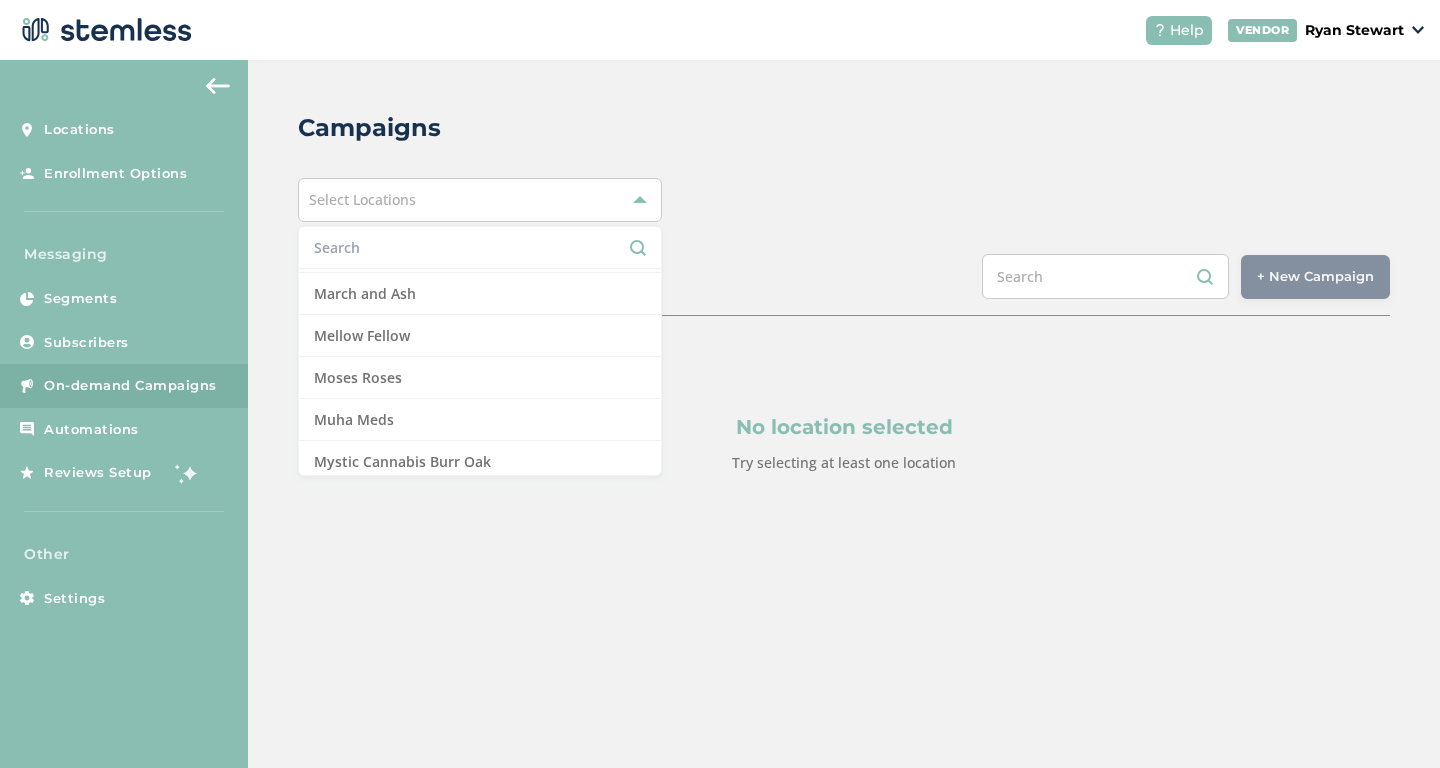 scroll, scrollTop: 1294, scrollLeft: 0, axis: vertical 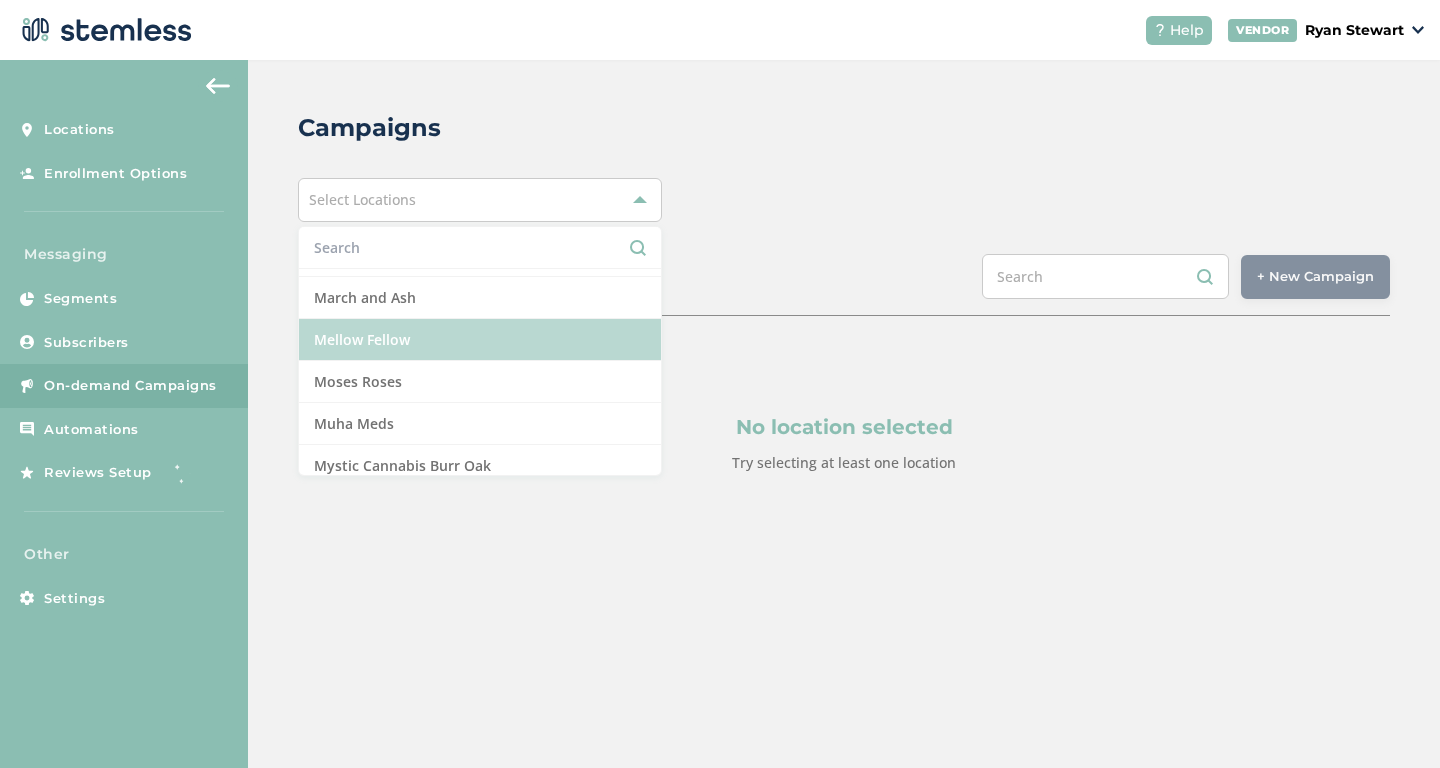 click on "Mellow Fellow" at bounding box center [480, 340] 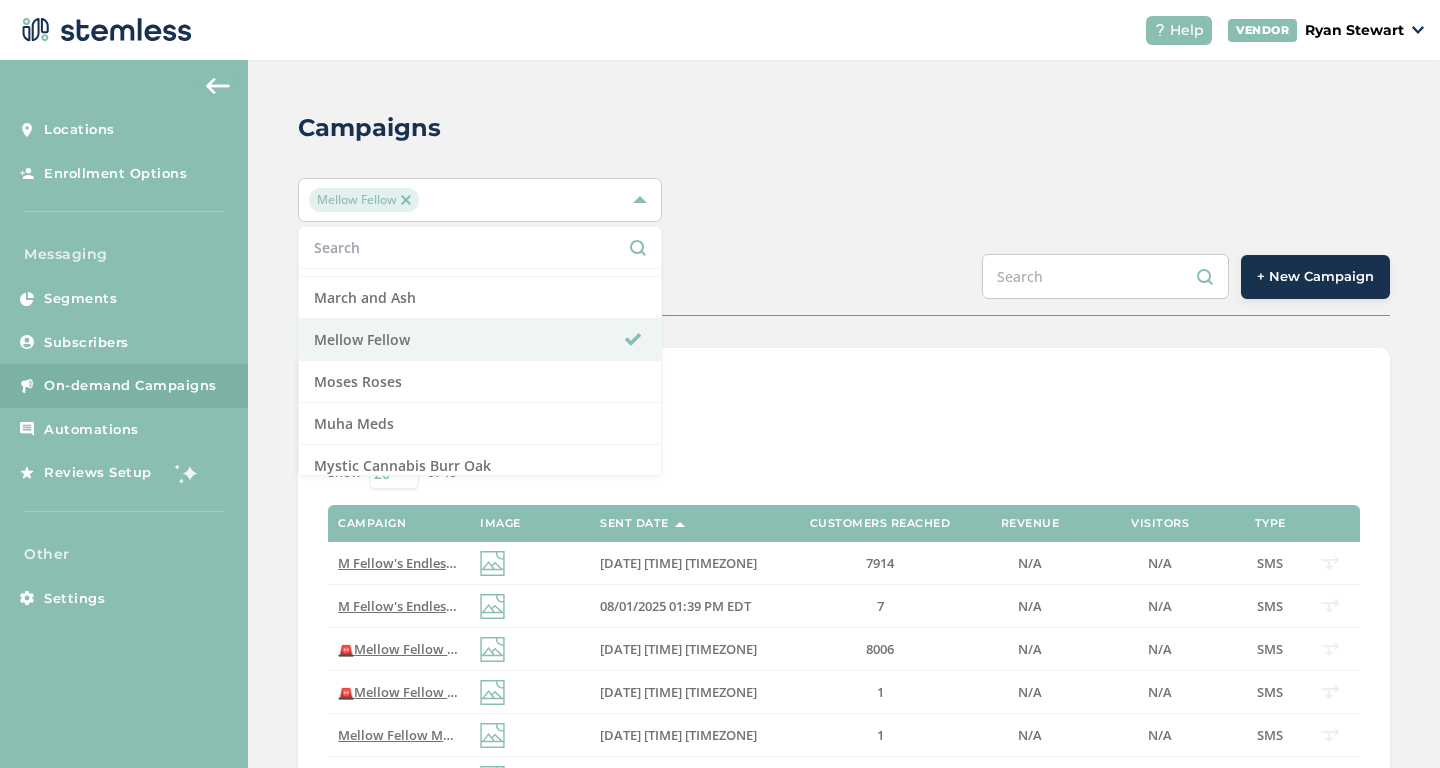 click on "List View Calendar View Show 20 50 100 of 19 Campaign Image Sent Date Customers Reached Revenue Visitors Type M Fellow's Endless Summer: B2G1 FREE select pens. Code: GETAWAY — Ends [DATE] @ [TIME] [TIMEZONE] Reply END to cancel [DATE] [TIME] [TIMEZONE] 7914 N/A N/A SMS M Fellow's Endless Summer: B2G1 FREE select pens. Code: GETAWAY — Ends [DATE] @ [TIME] [TIMEZONE] Reply END to cancel [DATE] [TIME] [TIMEZONE] 7 N/A N/A SMS 🚨Mellow Fellow Mystery Flash Sale! Ends [DATE] @ [TIME] [TIMEZONE]. Surprise savings at checkout—no code needed! Reply END to cancel [DATE] [TIME] [TIMEZONE] 8006 N/A N/A SMS 🚨Mellow Fellow Mystery Flash Sale! Ends [DATE] @ [TIME] [TIMEZONE]. Surprise savings at checkout—no code needed! Reply END to cancel [DATE] [TIME] [TIMEZONE] 1 Mellow Fellow Mystery Flash Sale! 1 day only ends [DATE] @ [TIME]! Savings revealed at checkout. No code needed. Reply END to cancel [DATE] [TIME] [TIMEZONE] 1 N/A N/A SMS [DATE] [TIME] [TIMEZONE] 8116" at bounding box center (844, 868) 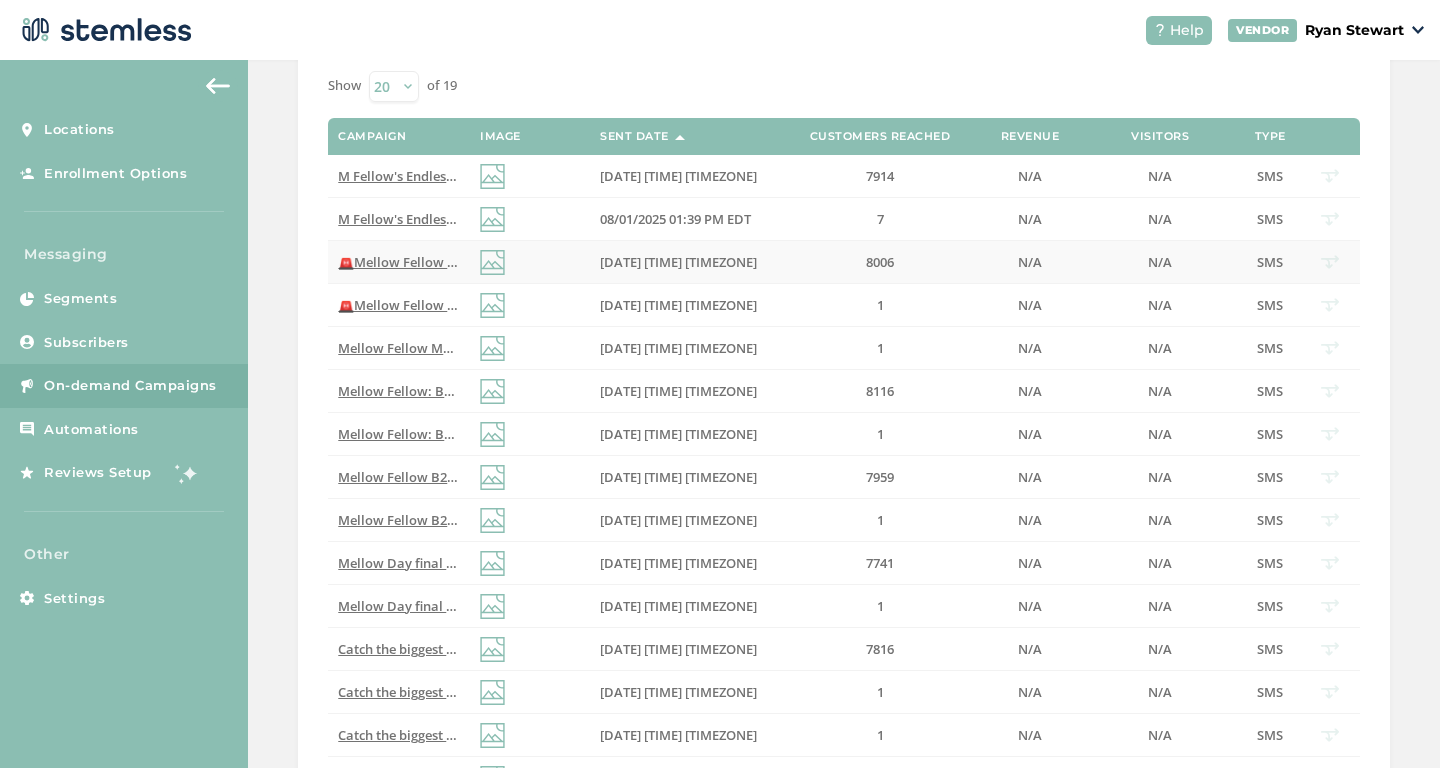 scroll, scrollTop: 0, scrollLeft: 0, axis: both 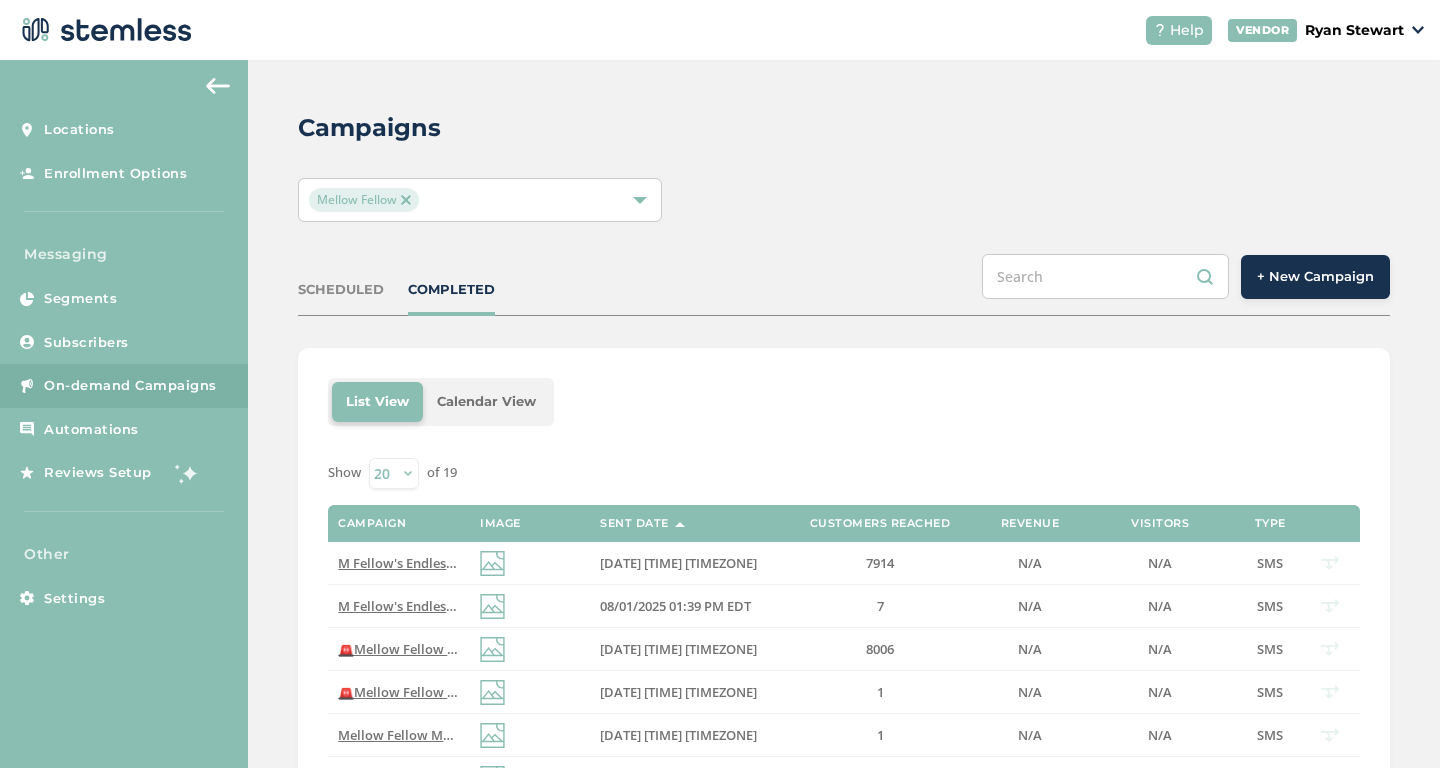 click on "Mellow Fellow" at bounding box center (364, 200) 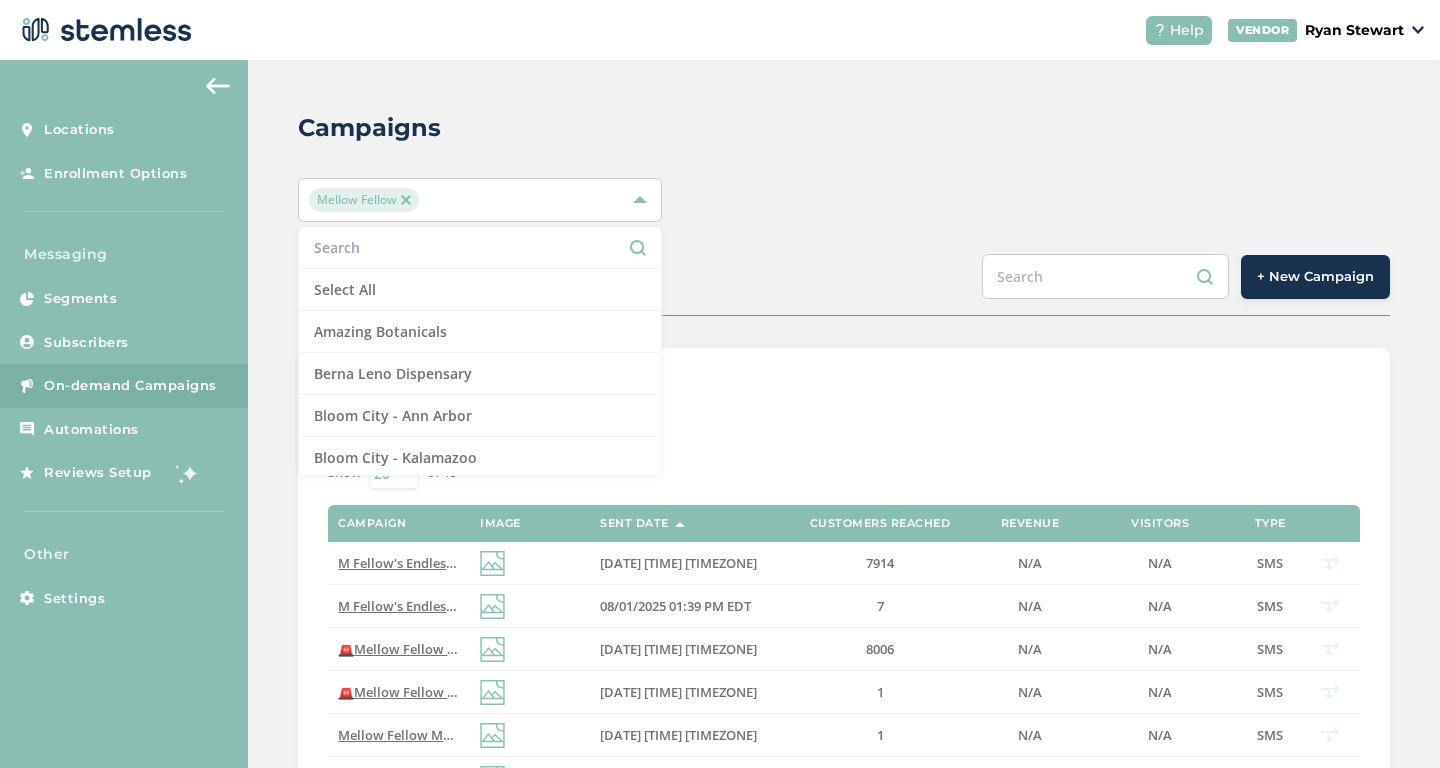 click at bounding box center [406, 200] 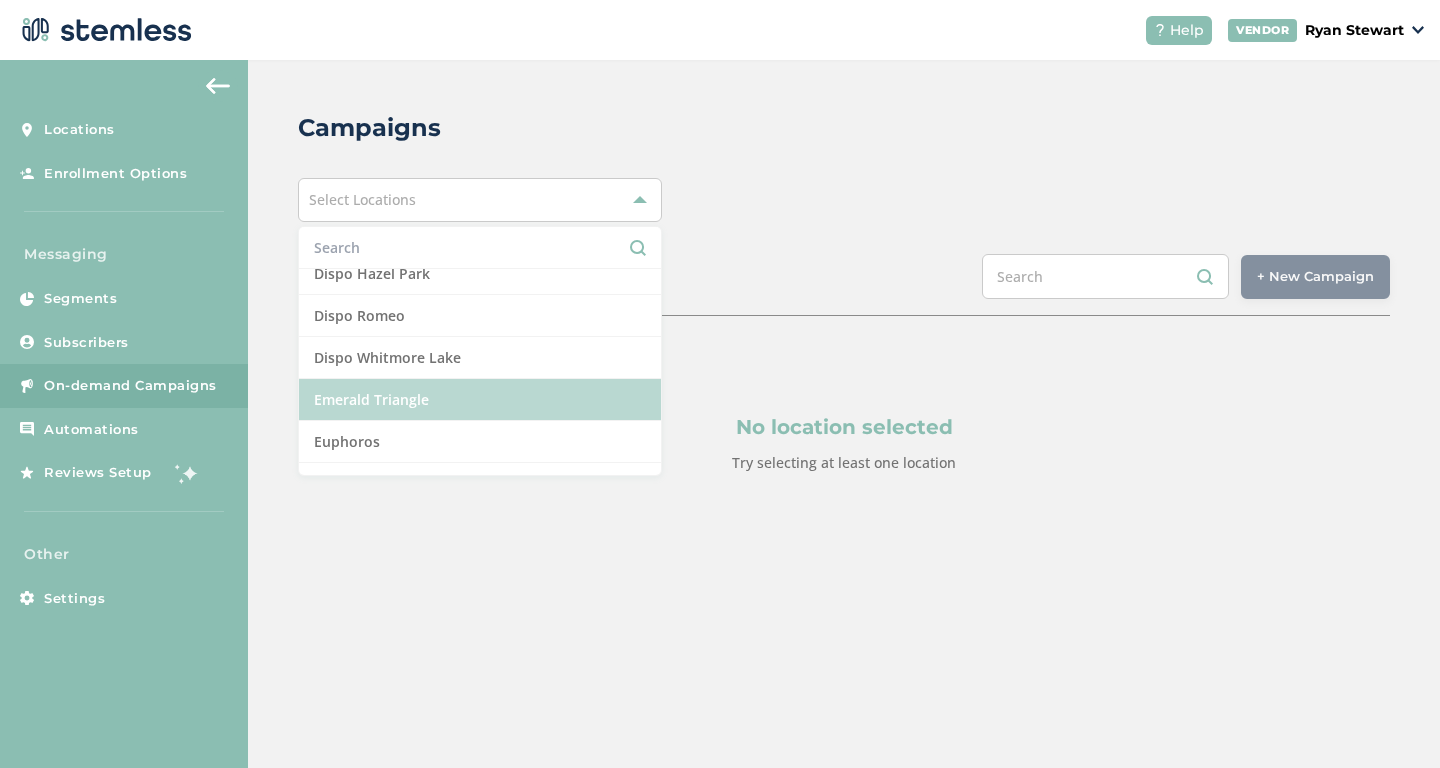 scroll, scrollTop: 498, scrollLeft: 0, axis: vertical 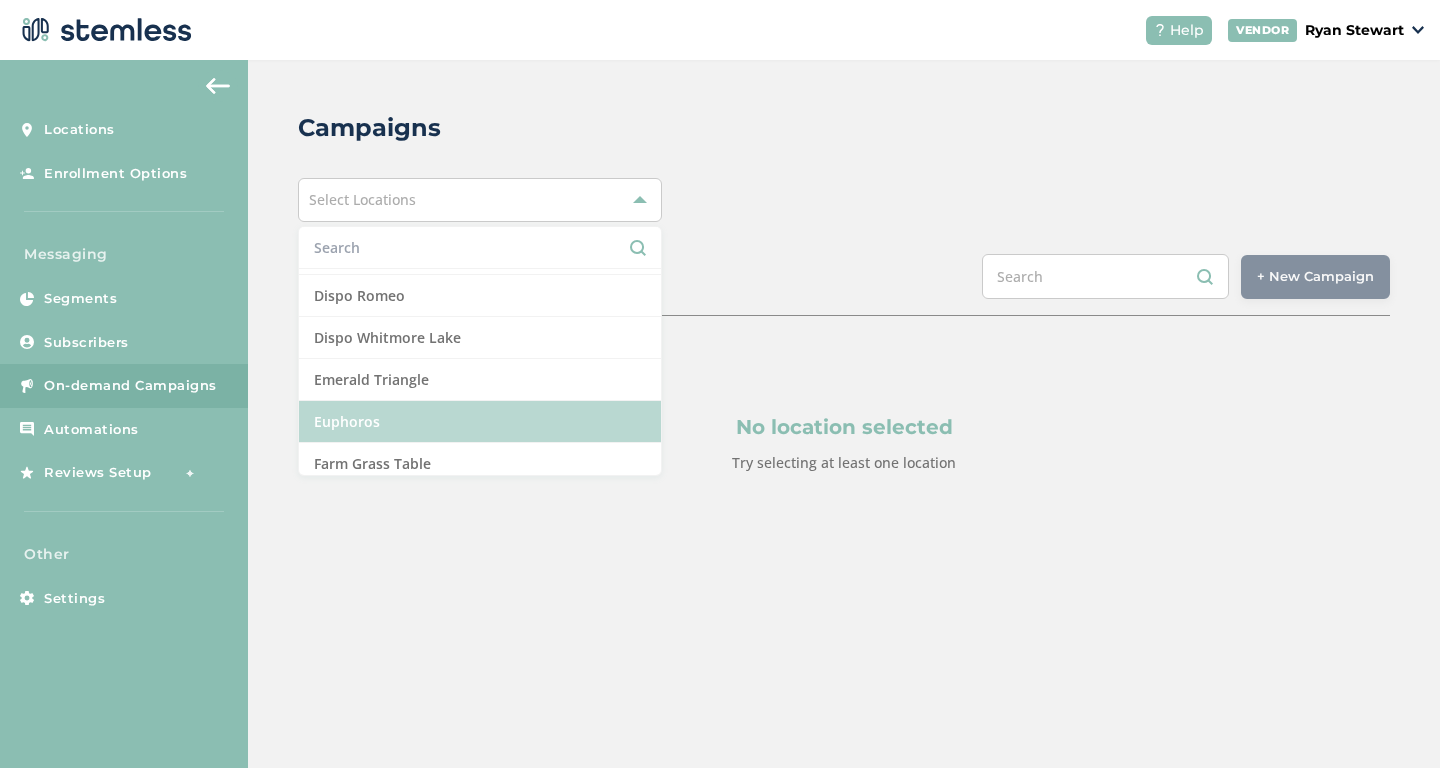 click on "Euphoros" at bounding box center (480, 422) 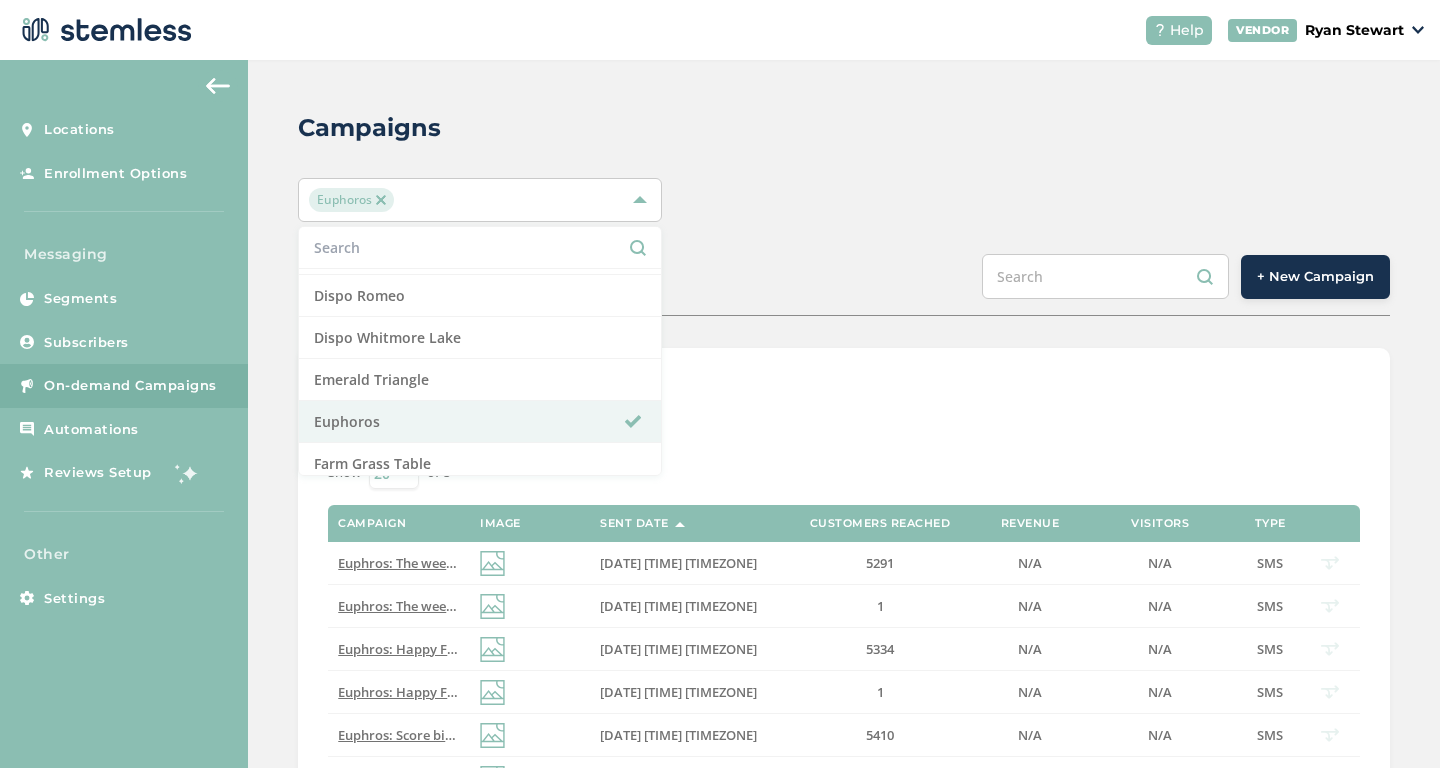 click on "List View Calendar View Show 20 50 100 of 8 Campaign Image Sent Date Customers Reached Revenue Visitors Type Euphros: The weekend deals are here! LOCO ofertas and Bussin' vibes. Say hi and get a free gift! Deals in link Reply END to cancel [DATE] [TIME] [TIMEZONE] 5291 N/A N/A SMS Euphros: The weekend deals are here! LOCO ofertas and Bussin' vibes. Say hi and get a free gift! Deals in link Reply END to cancel [DATE] [TIME] [TIMEZONE] 1 N/A N/A SMS Euphros: Happy Friday! Unbeatable prices! Up to 50% off! BOGOs, free gift and great vibes all weekend! 👀 link Reply END to cancel [DATE] [TIME] [TIMEZONE] 5334 N/A N/A SMS Euphros: Happy Friday! Unbeatable prices! Up to 50% off! BOGOs, free gift and great vibes all weekend! 👀 link Reply END to cancel [DATE] [TIME] [TIMEZONE] 1 N/A N/A SMS Euphros: Score big all week thru Sun [DATE]. 500 Goodie bags up for grabs, BOGOs, up to 50% off! Get lifted! Reply END to cancel. [DATE] N/A N/A SMS" at bounding box center [844, 632] 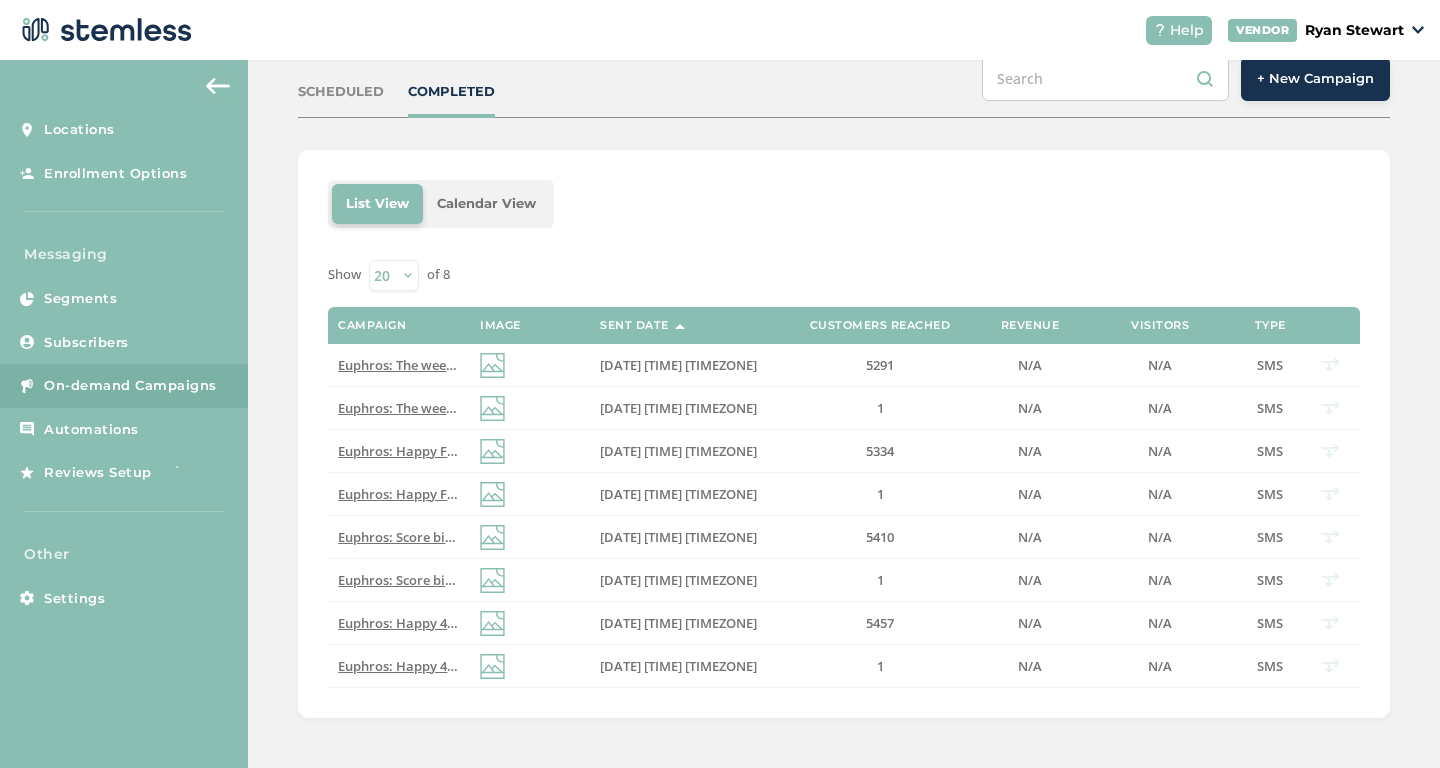 scroll, scrollTop: 0, scrollLeft: 0, axis: both 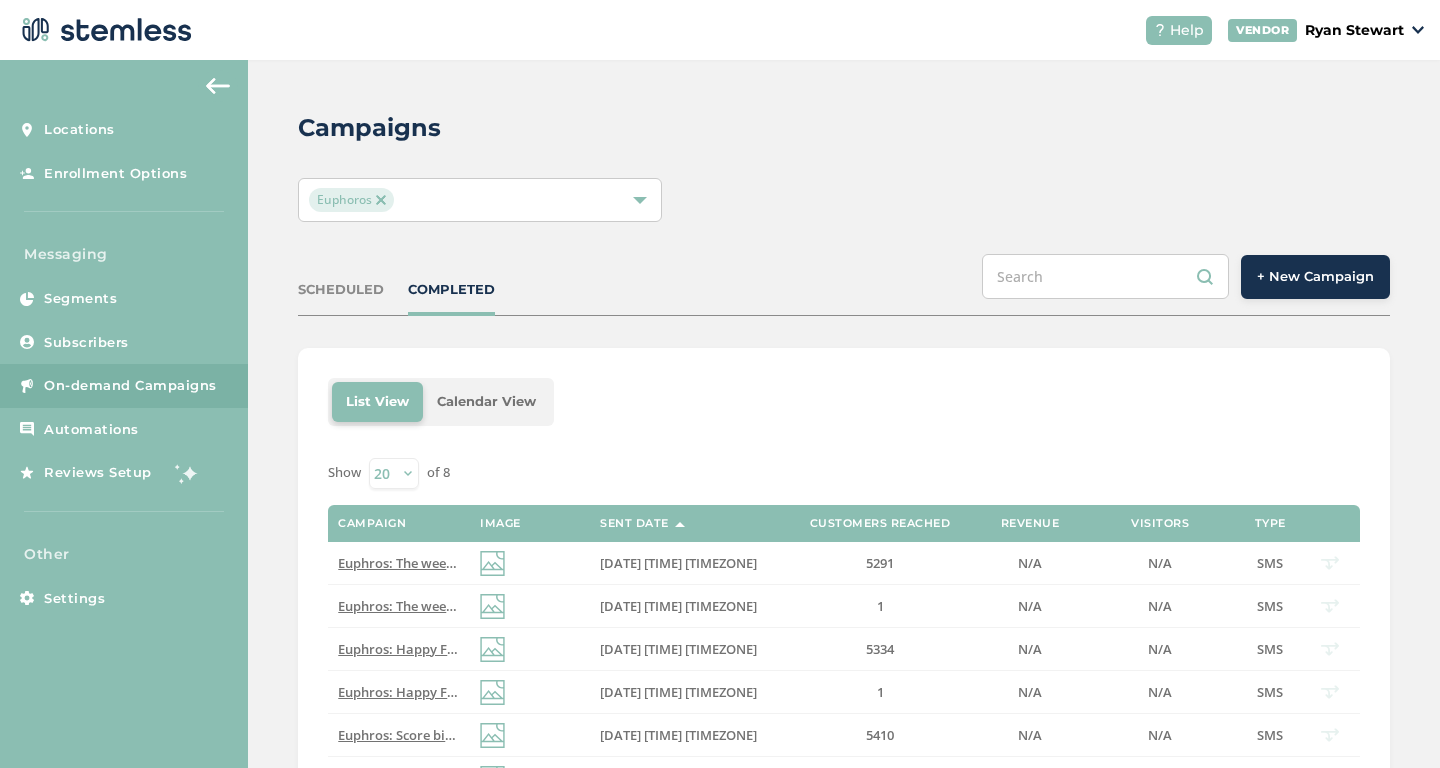 click at bounding box center (381, 200) 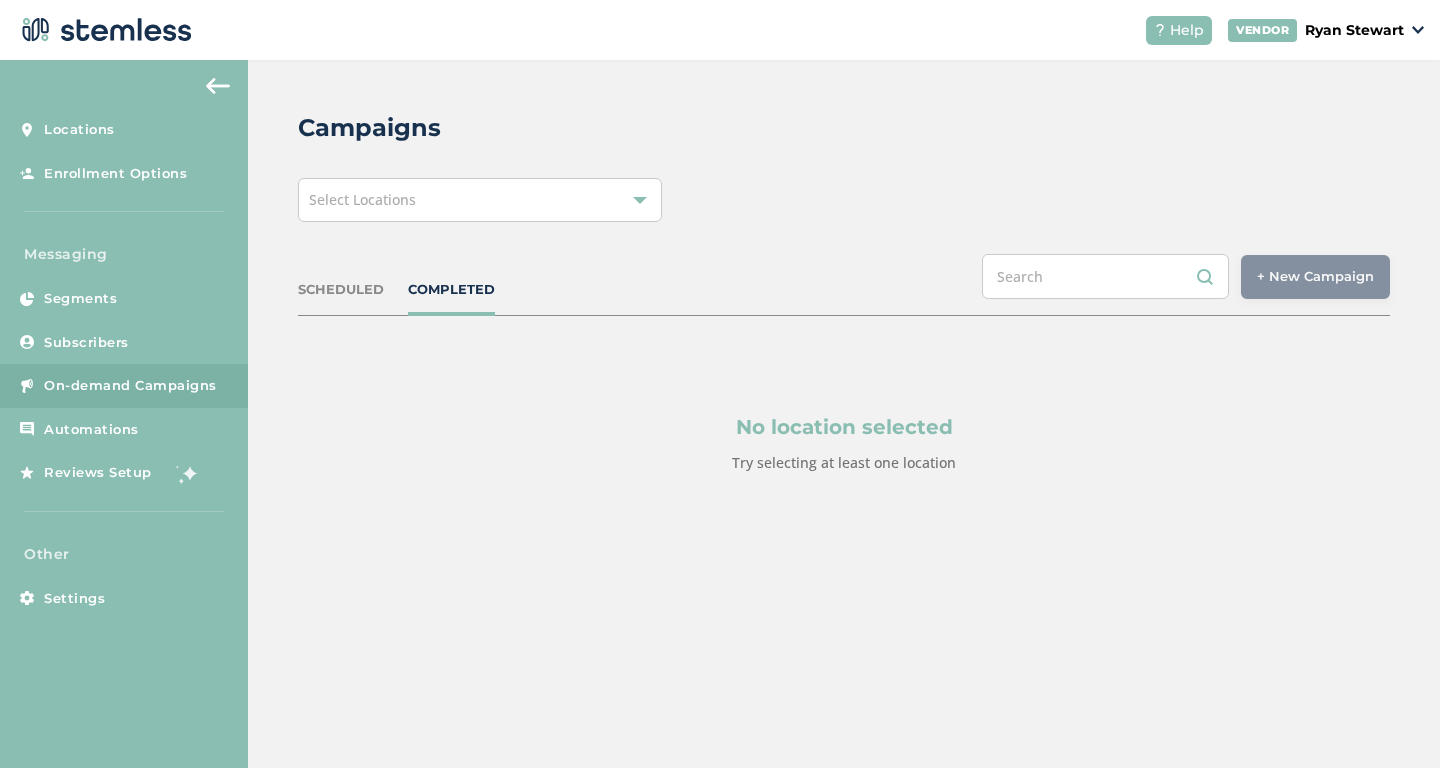 click on "Select Locations" at bounding box center (362, 199) 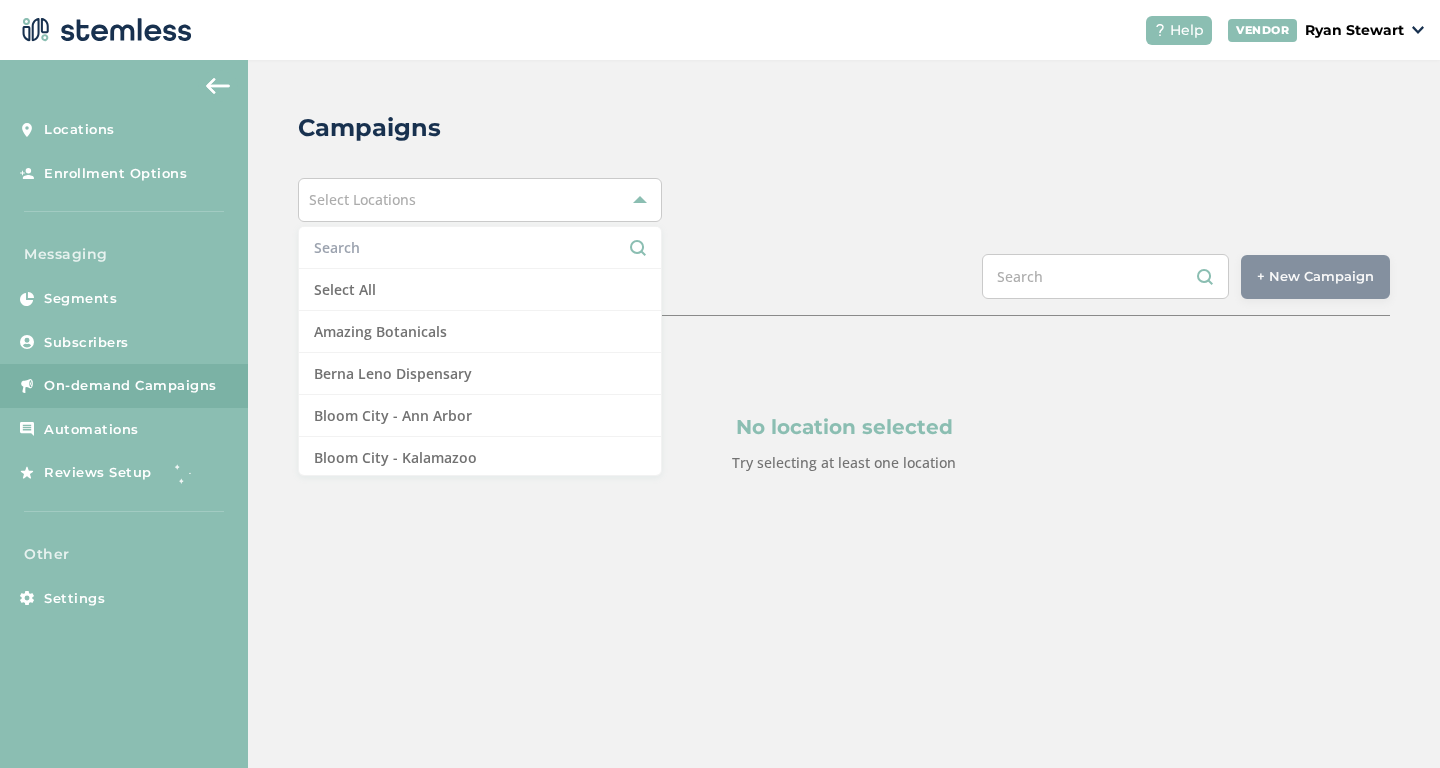 click at bounding box center (480, 248) 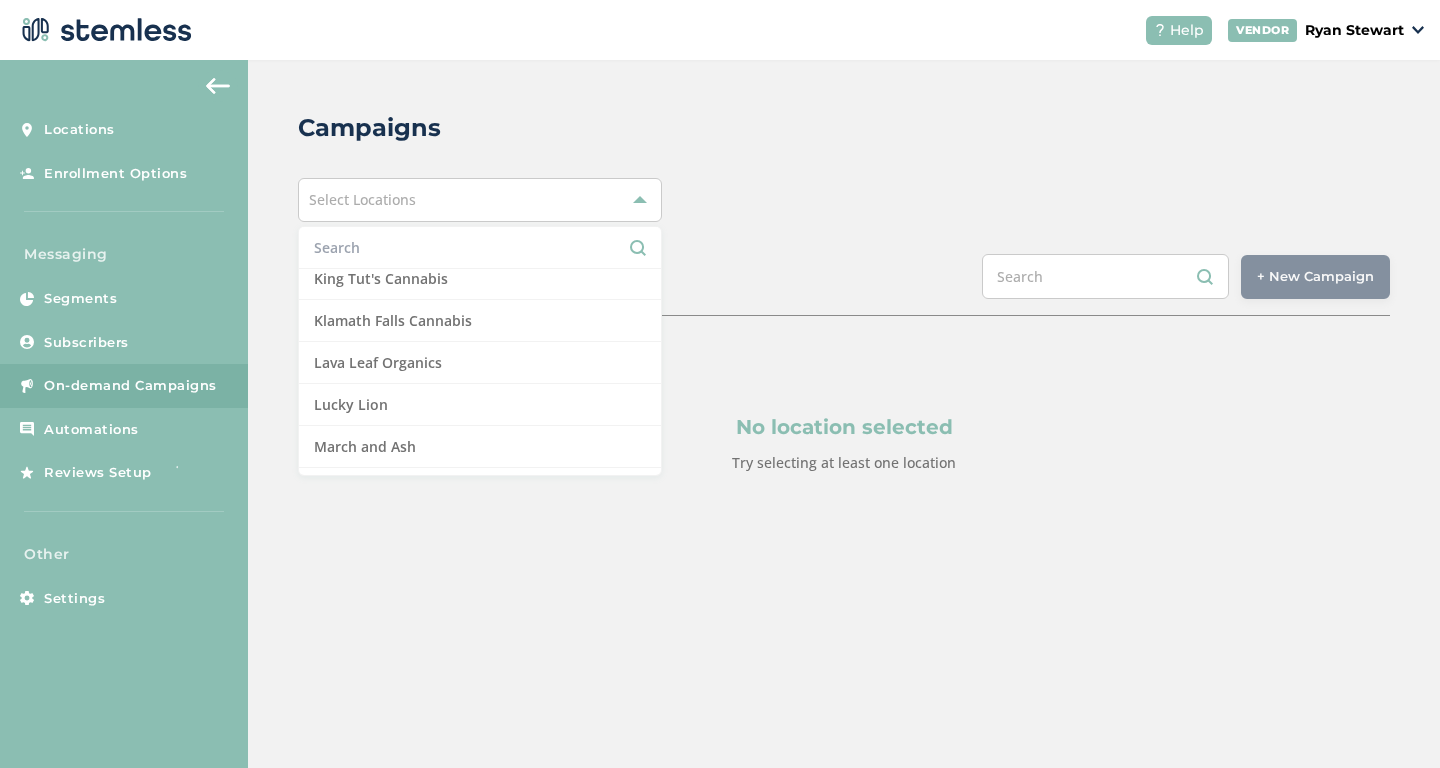 scroll, scrollTop: 2061, scrollLeft: 0, axis: vertical 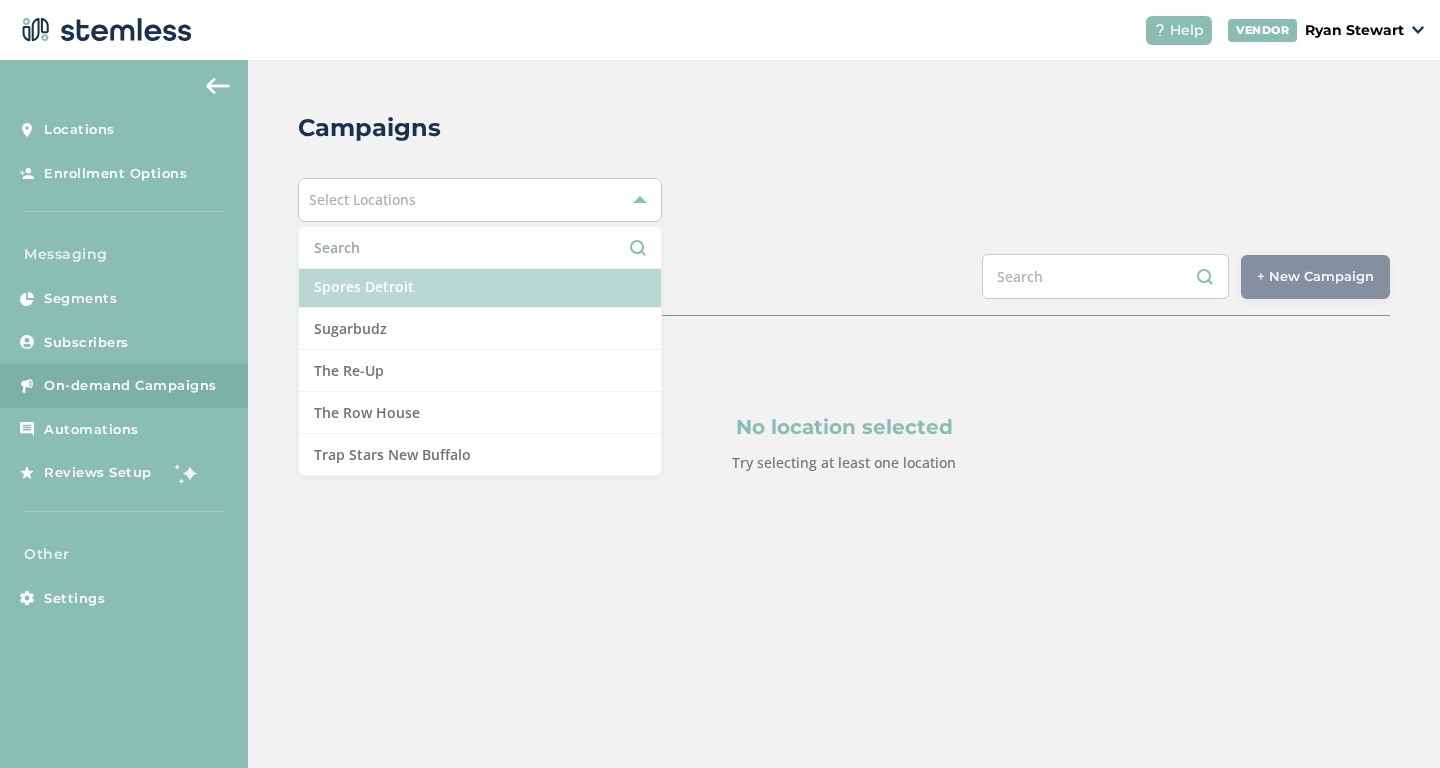click on "Spores Detroit" at bounding box center (480, 287) 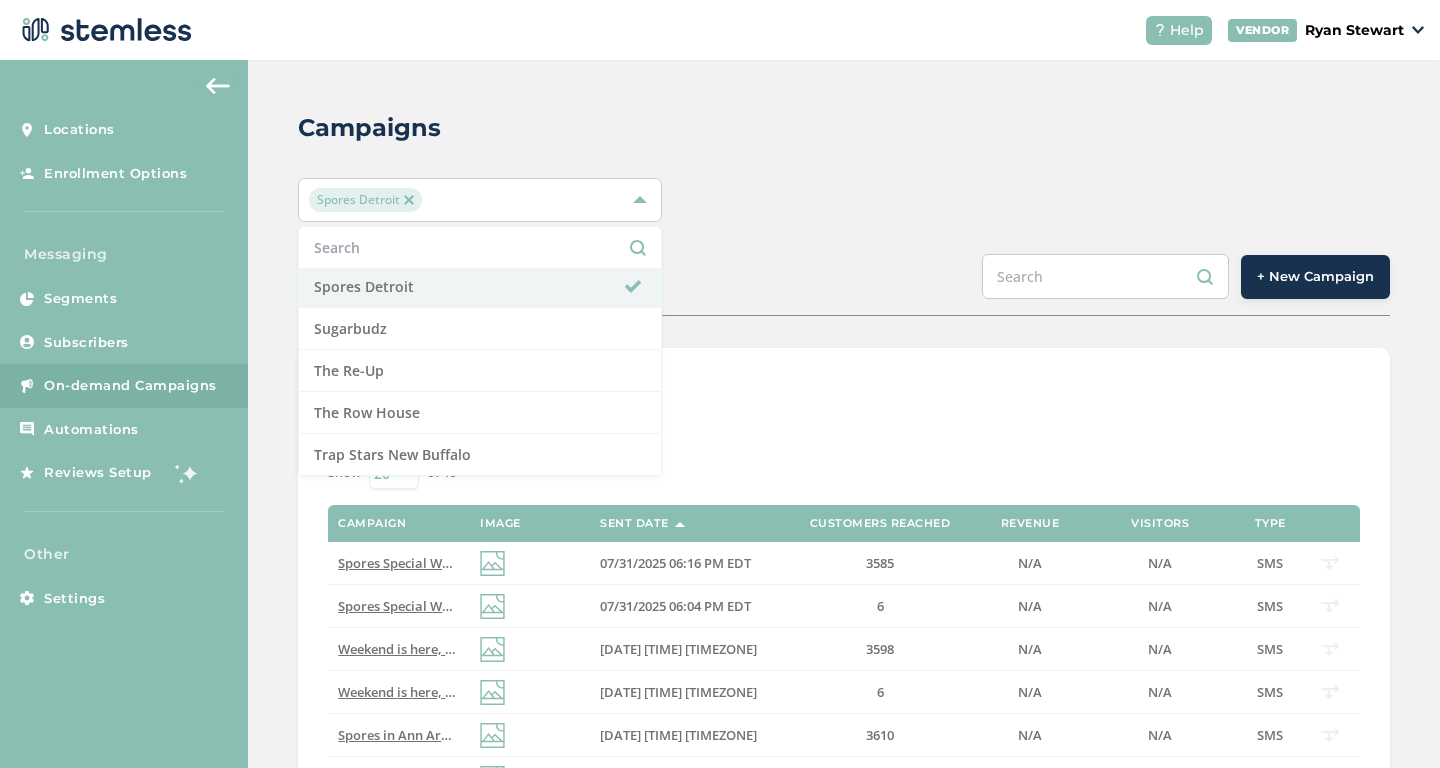 click on "List View   Calendar View" at bounding box center (844, 402) 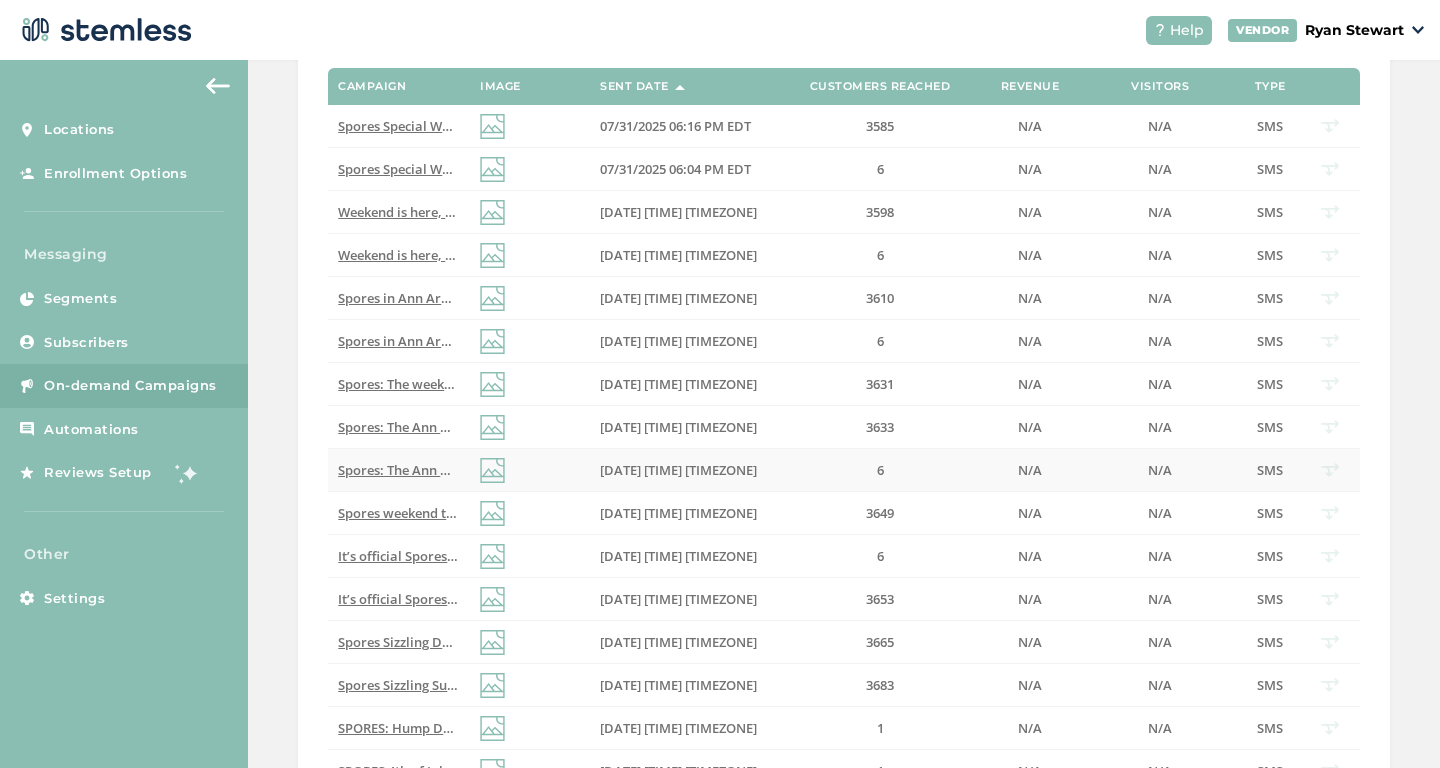 scroll, scrollTop: 435, scrollLeft: 0, axis: vertical 